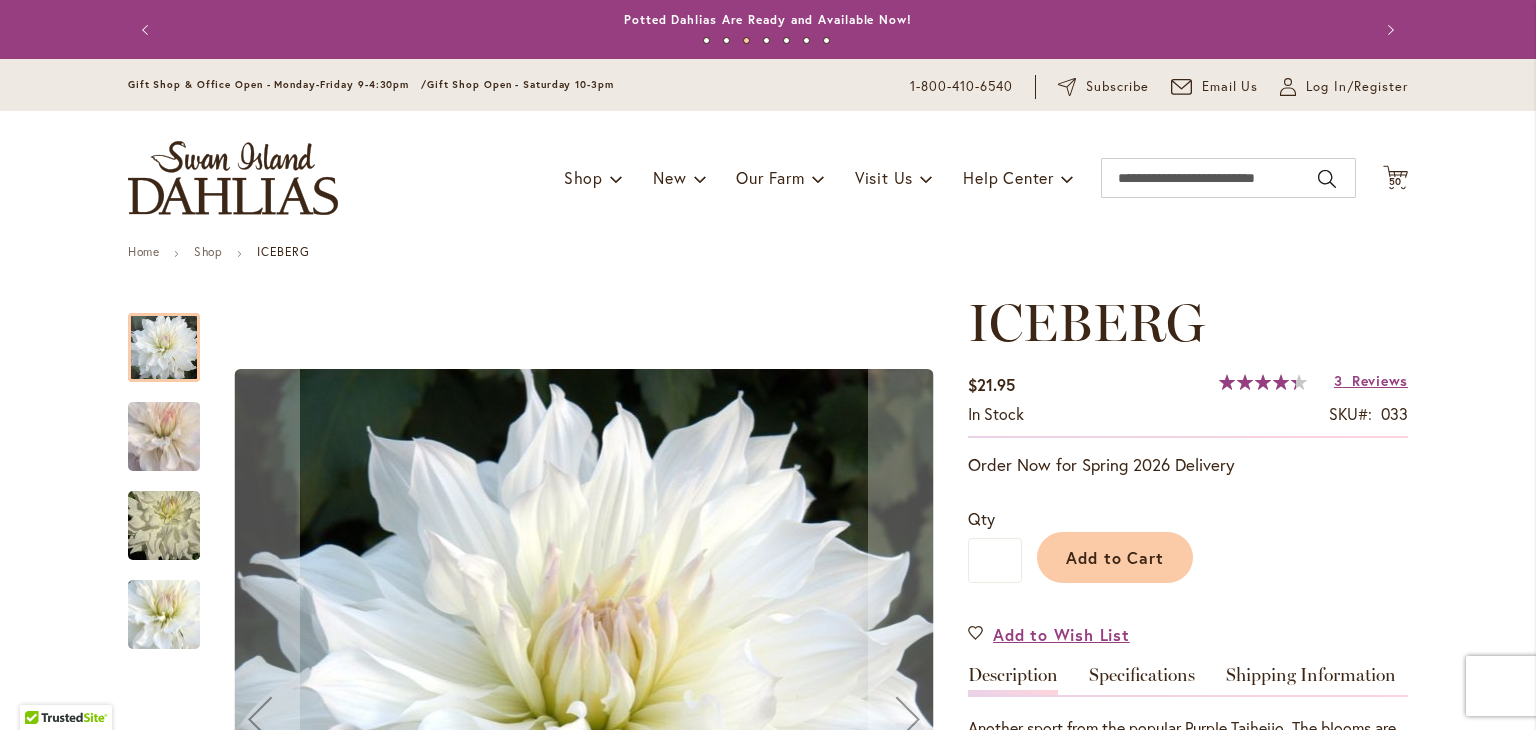 scroll, scrollTop: 0, scrollLeft: 0, axis: both 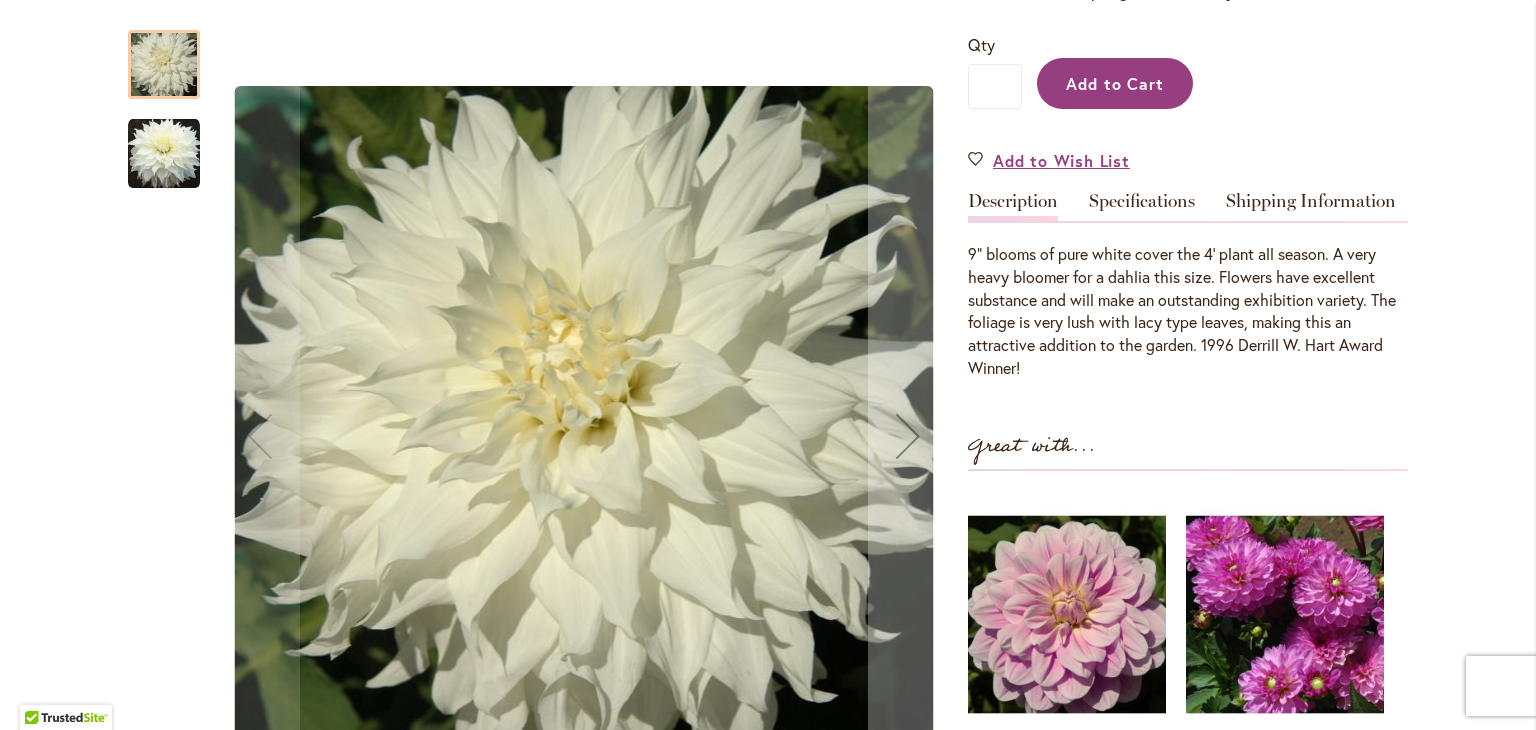 click on "Add to Cart" at bounding box center (1115, 83) 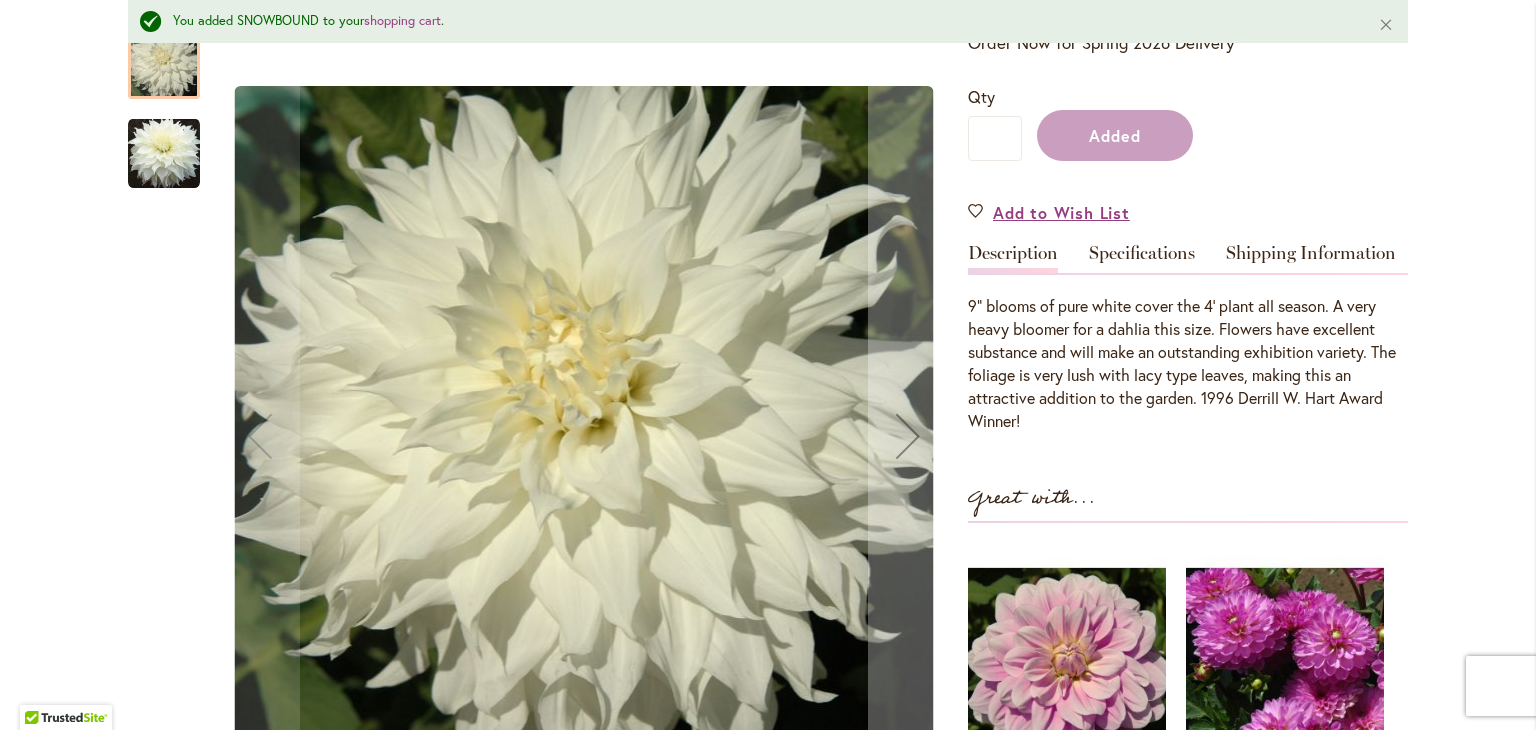 scroll, scrollTop: 526, scrollLeft: 0, axis: vertical 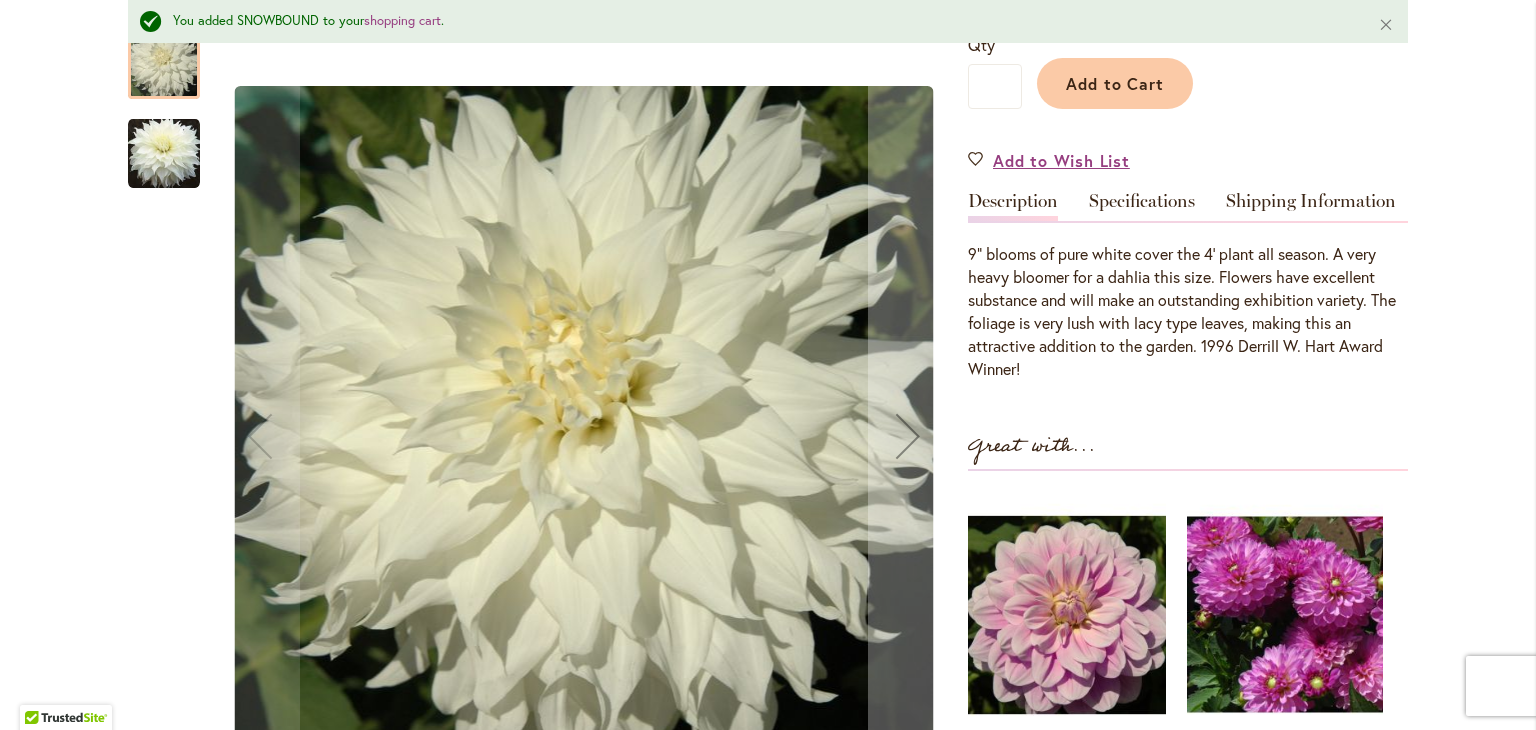 click at bounding box center (1285, 614) 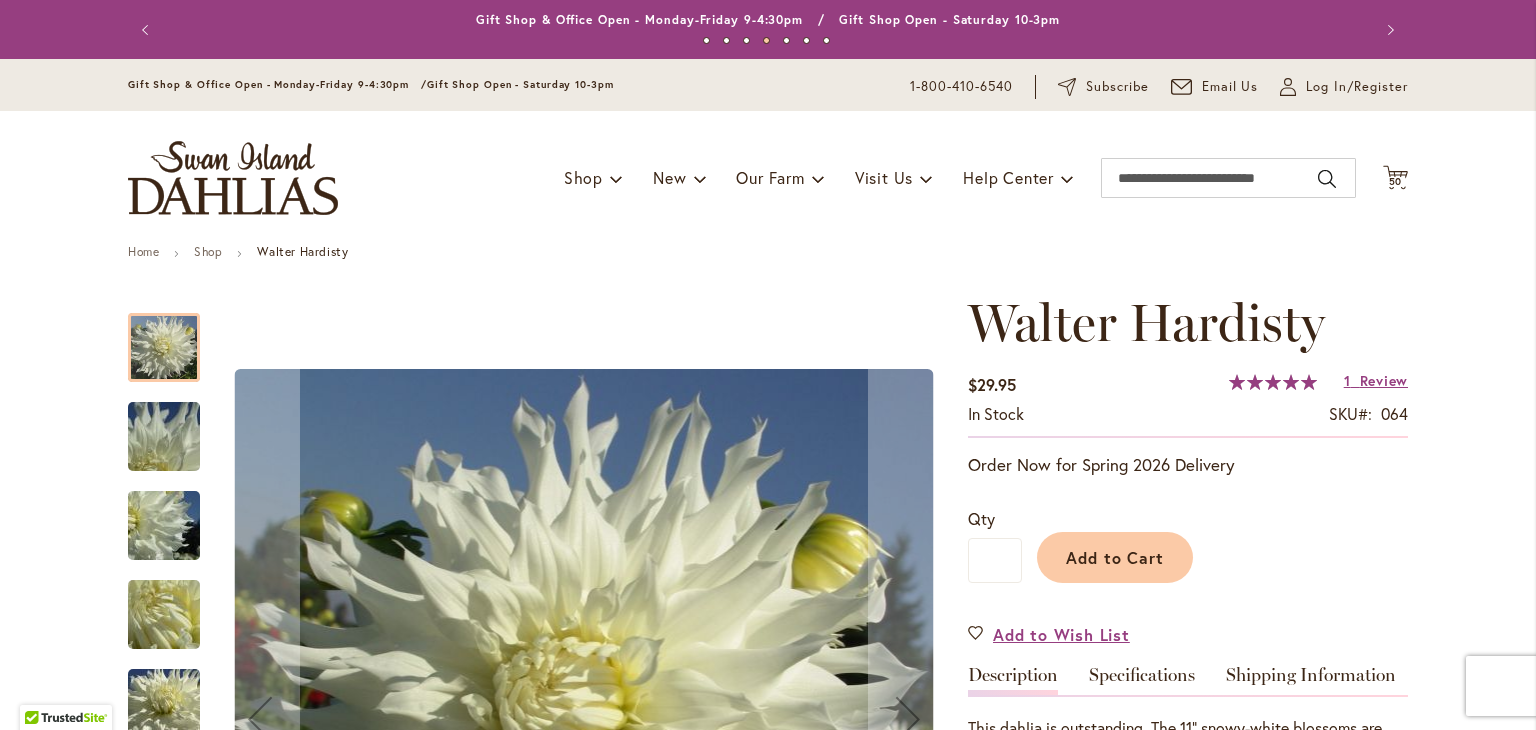 scroll, scrollTop: 0, scrollLeft: 0, axis: both 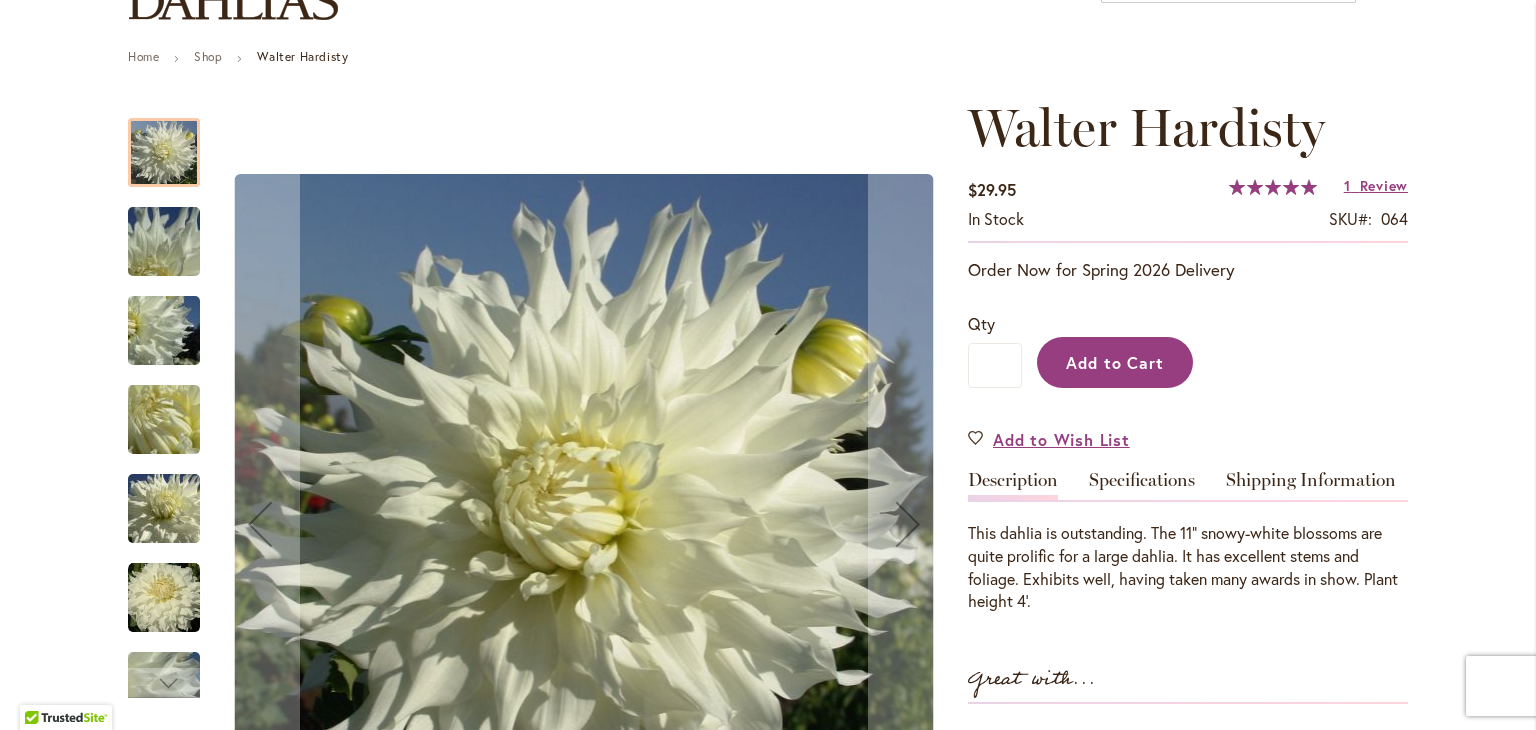 click on "Add to Cart" at bounding box center [1115, 362] 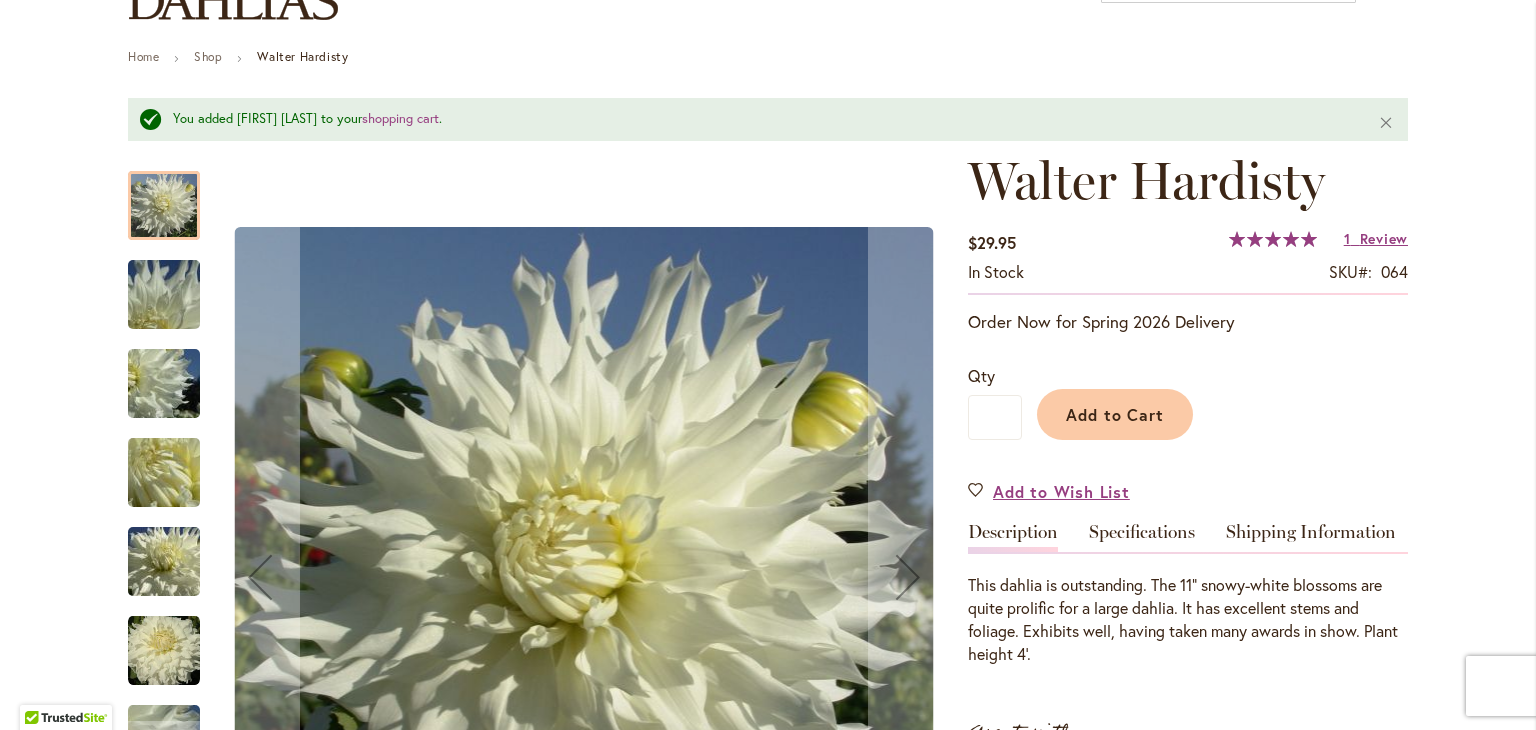 click on "Add to Cart" at bounding box center (1215, 409) 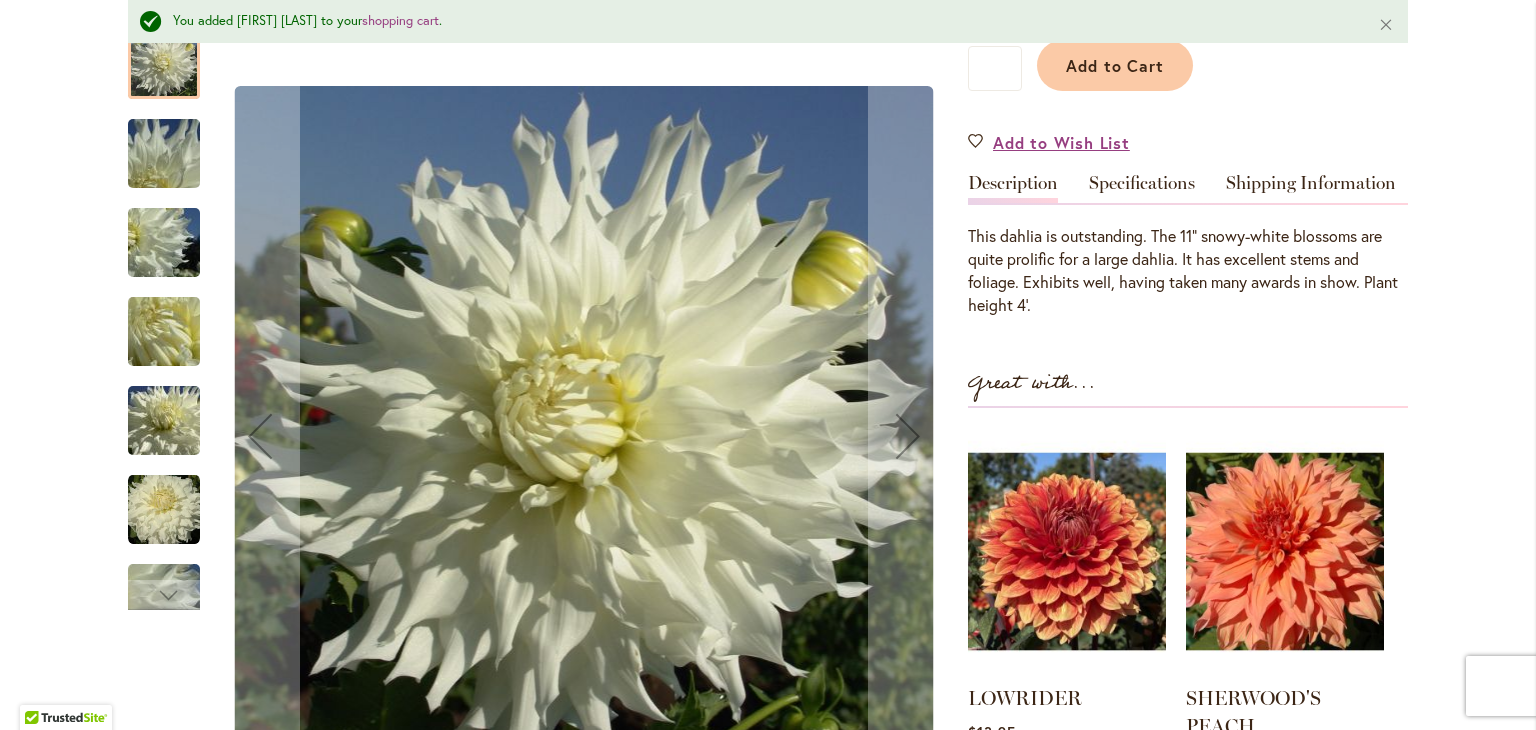 scroll, scrollTop: 635, scrollLeft: 0, axis: vertical 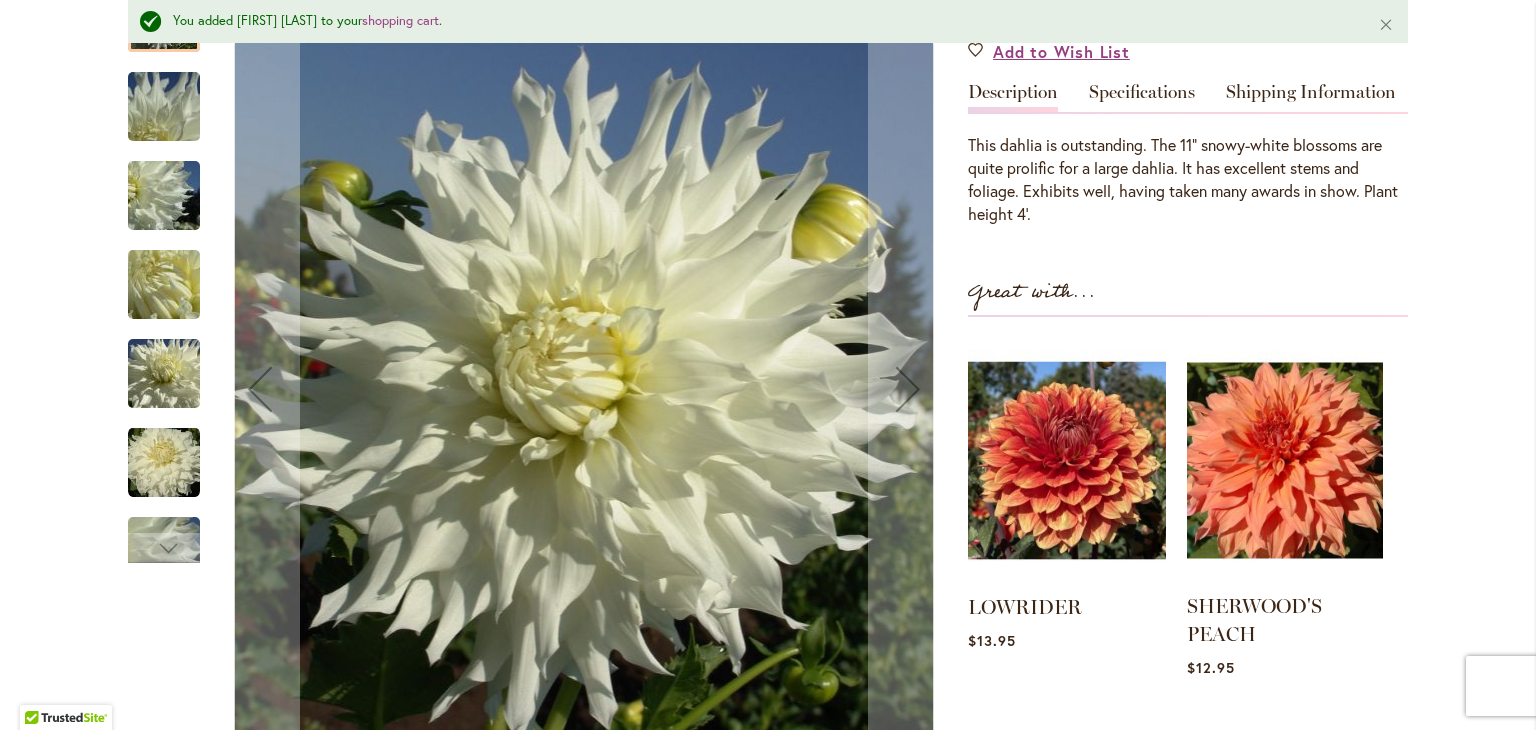 click at bounding box center (1285, 460) 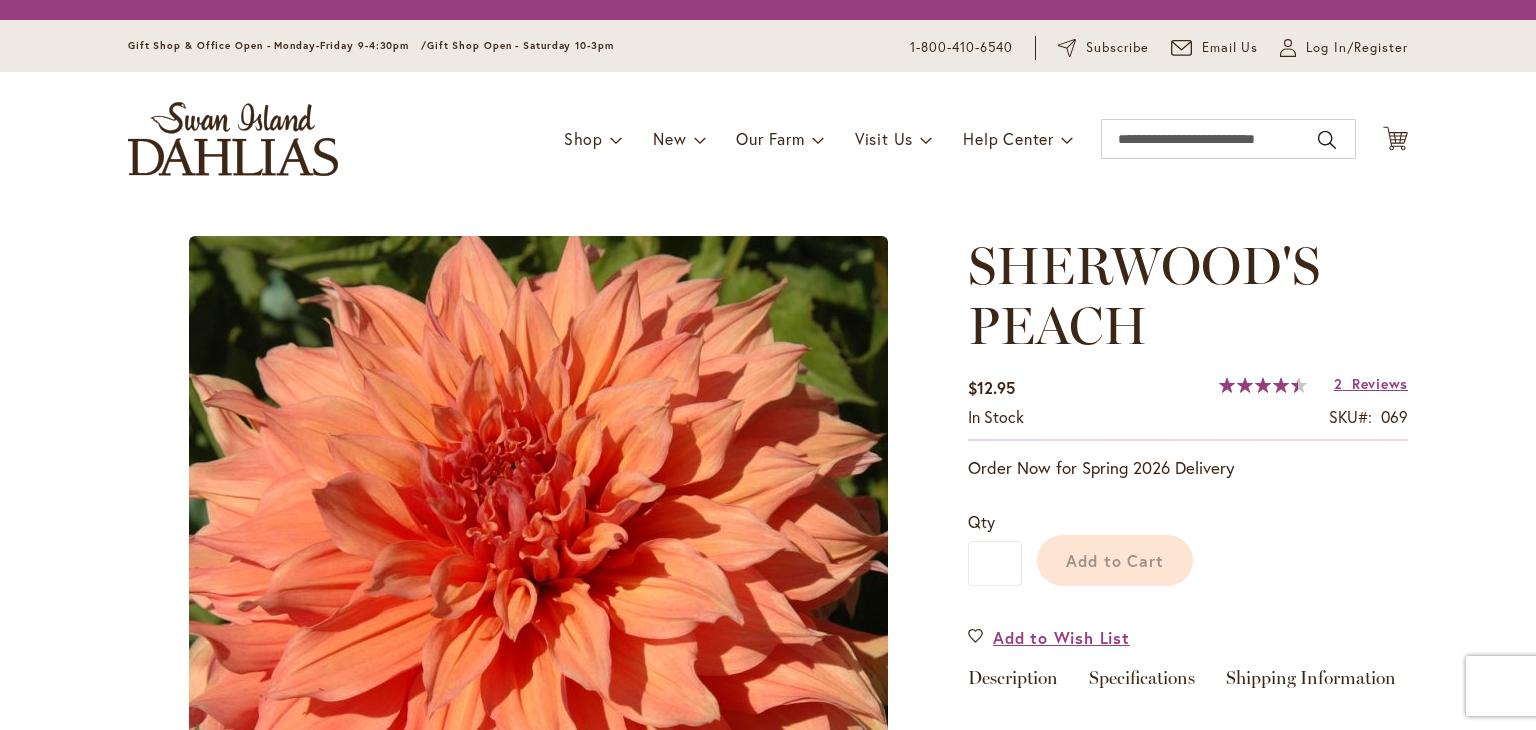 scroll, scrollTop: 0, scrollLeft: 0, axis: both 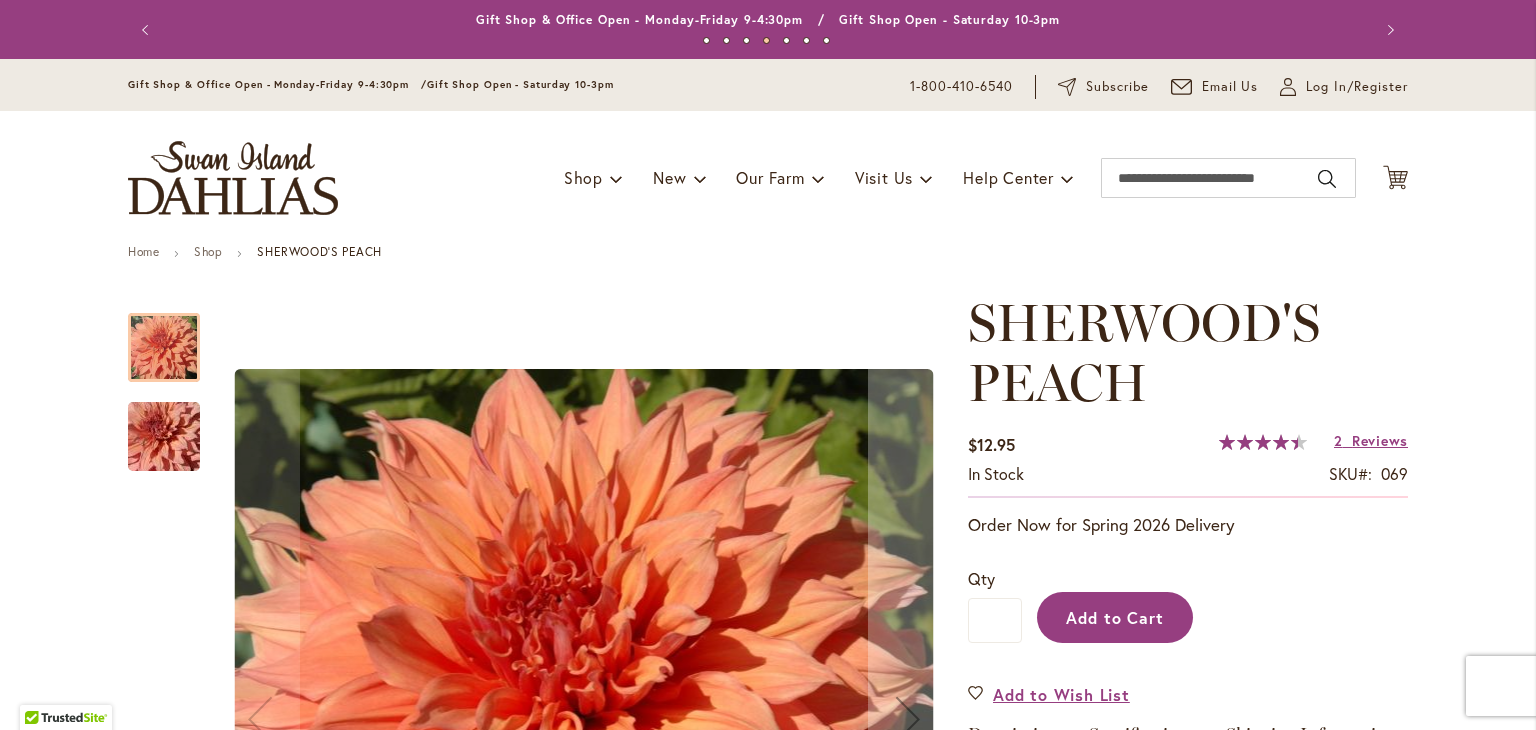 click on "Add to Cart" at bounding box center (1115, 617) 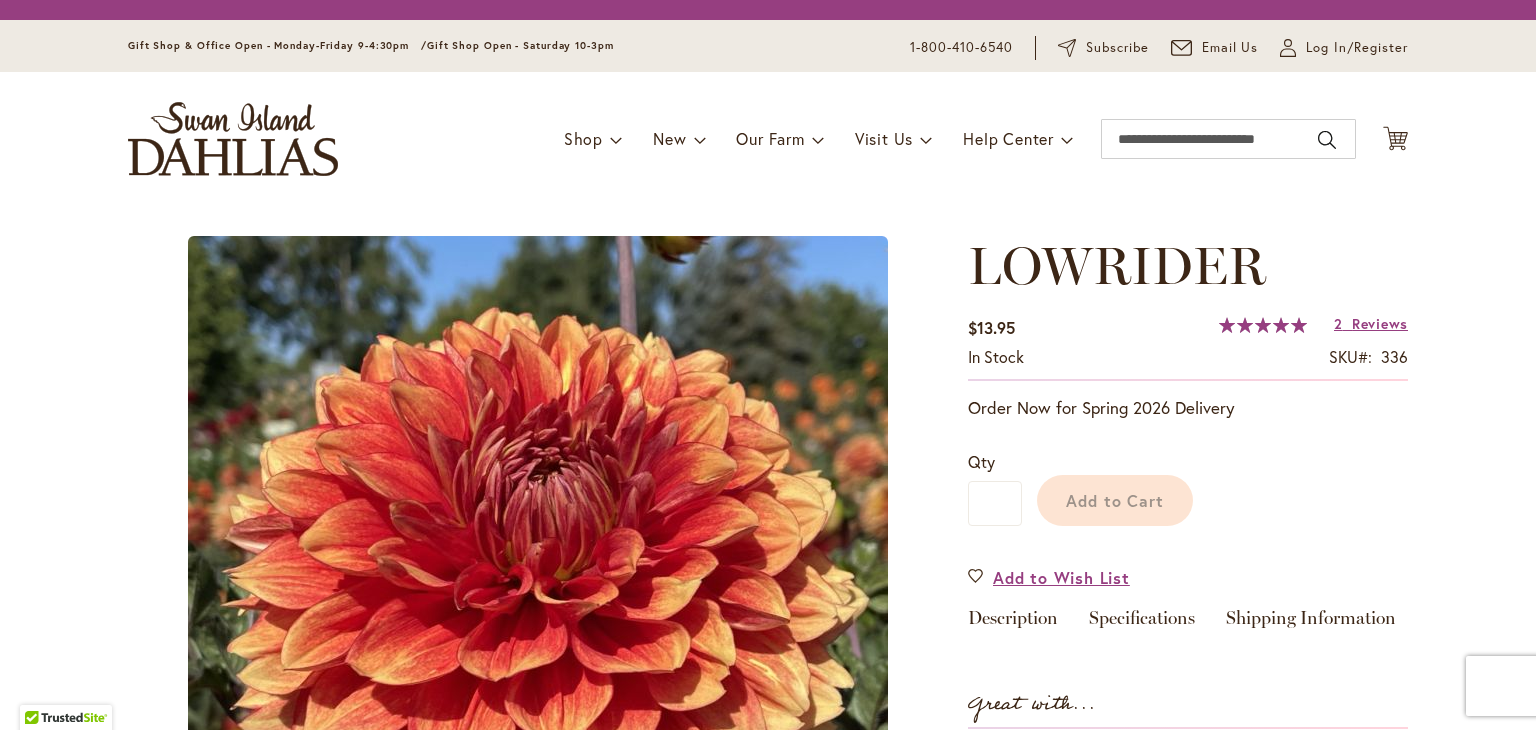 scroll, scrollTop: 0, scrollLeft: 0, axis: both 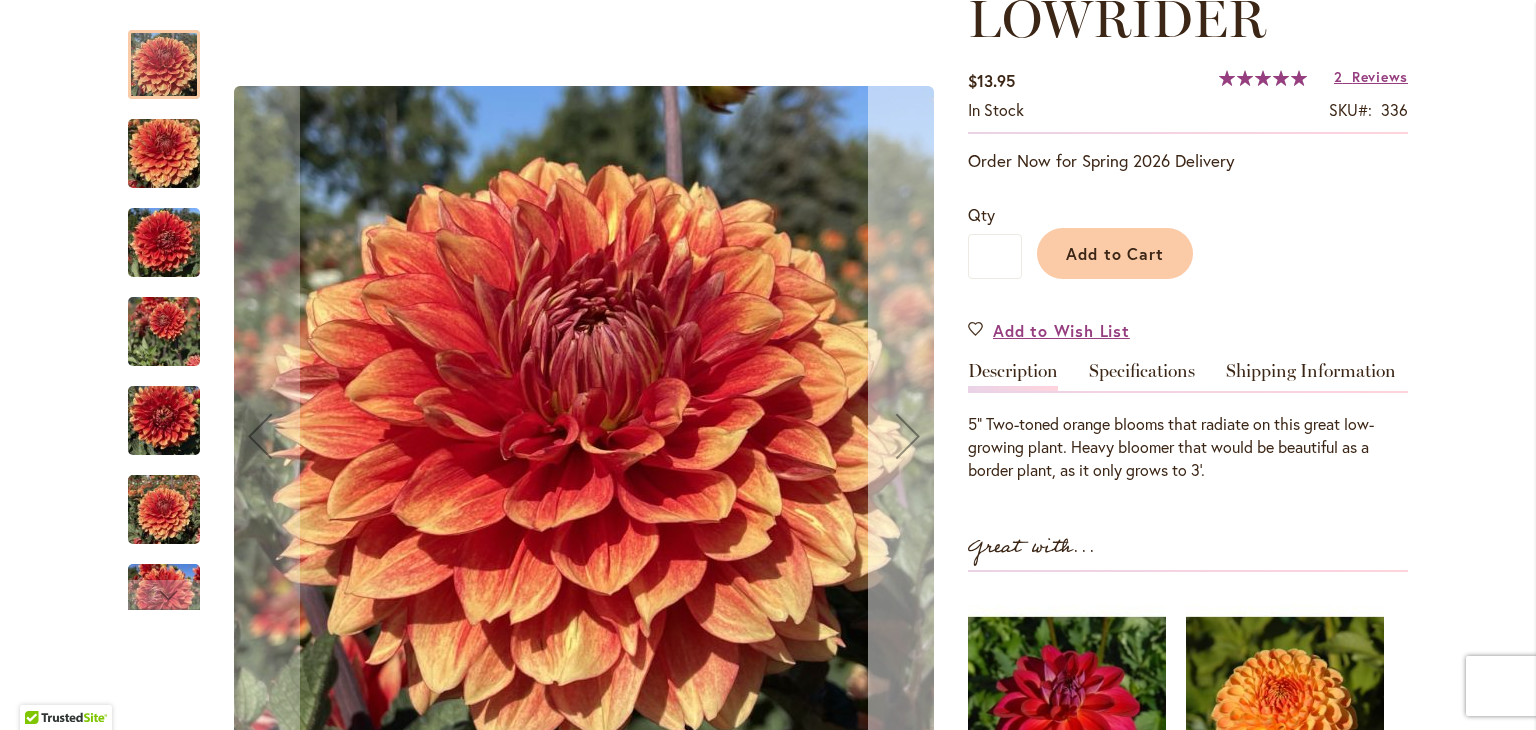 click at bounding box center (908, 436) 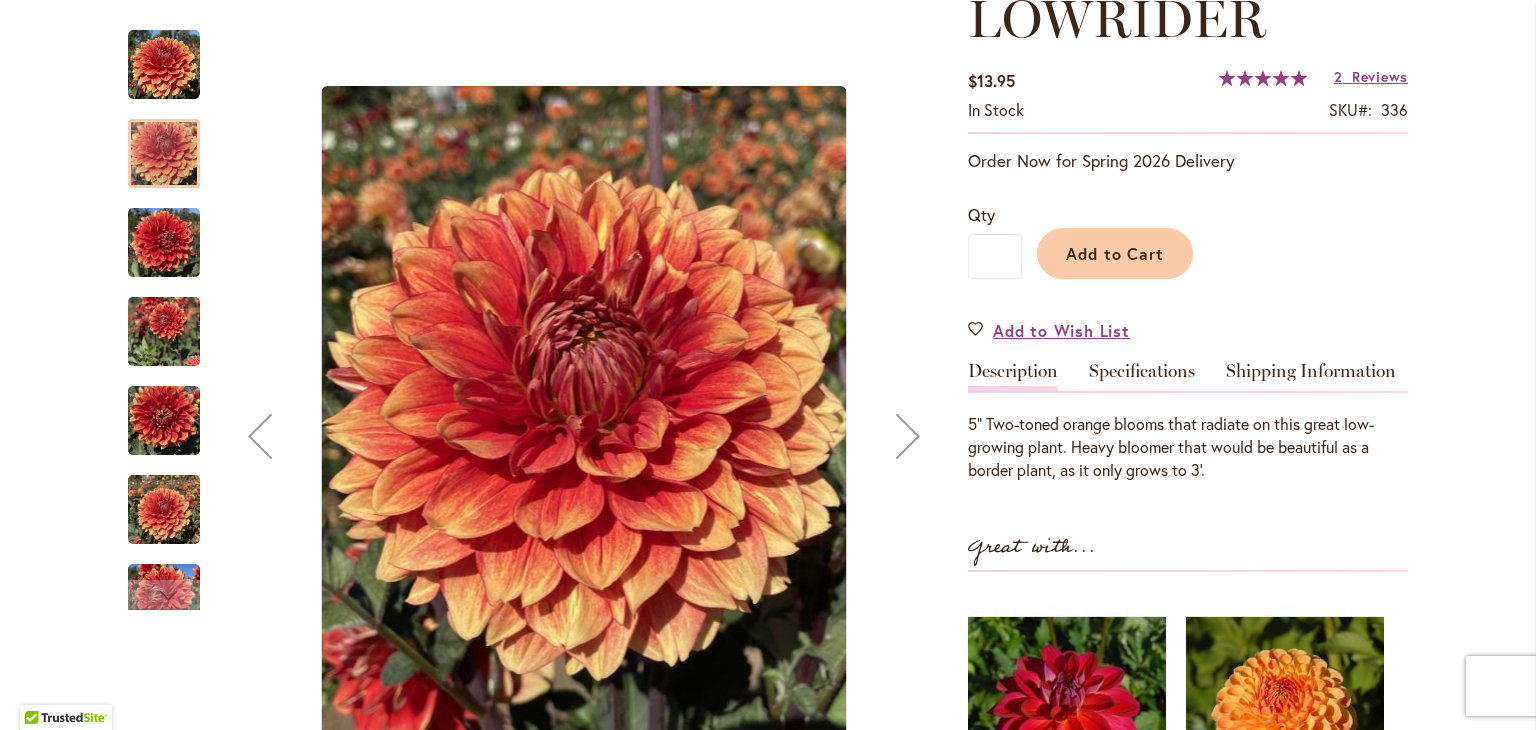 click at bounding box center [908, 436] 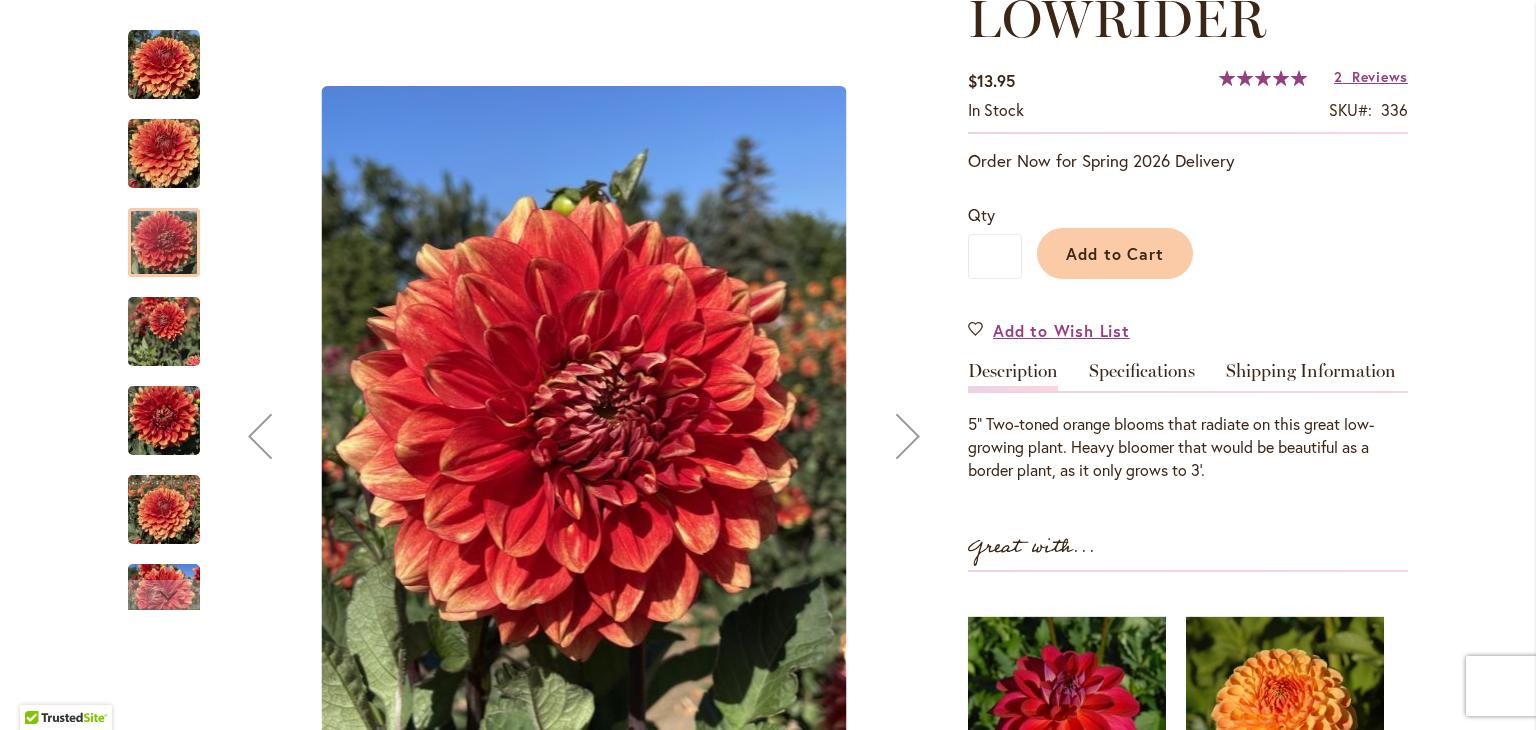 click at bounding box center (908, 436) 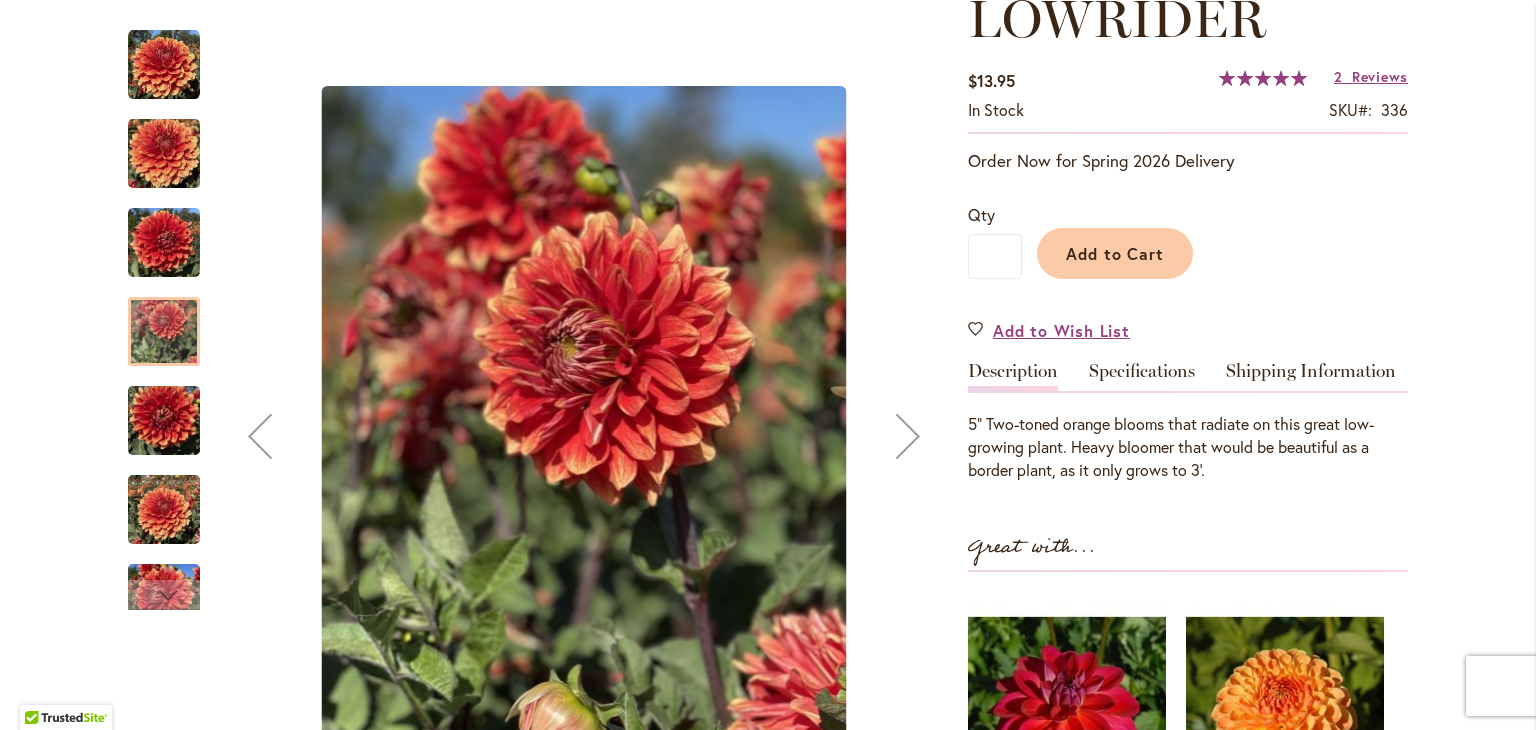 click at bounding box center (908, 436) 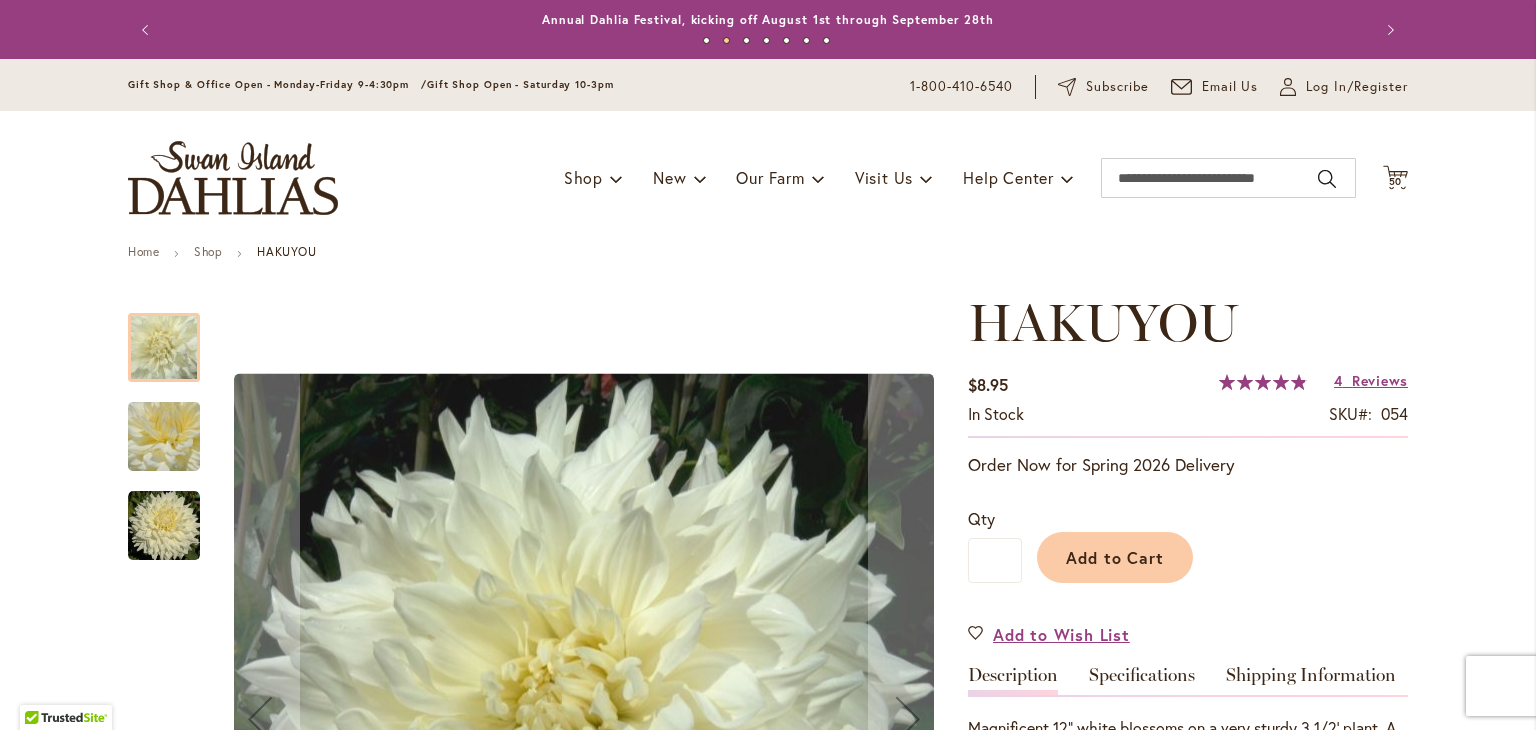 scroll, scrollTop: 0, scrollLeft: 0, axis: both 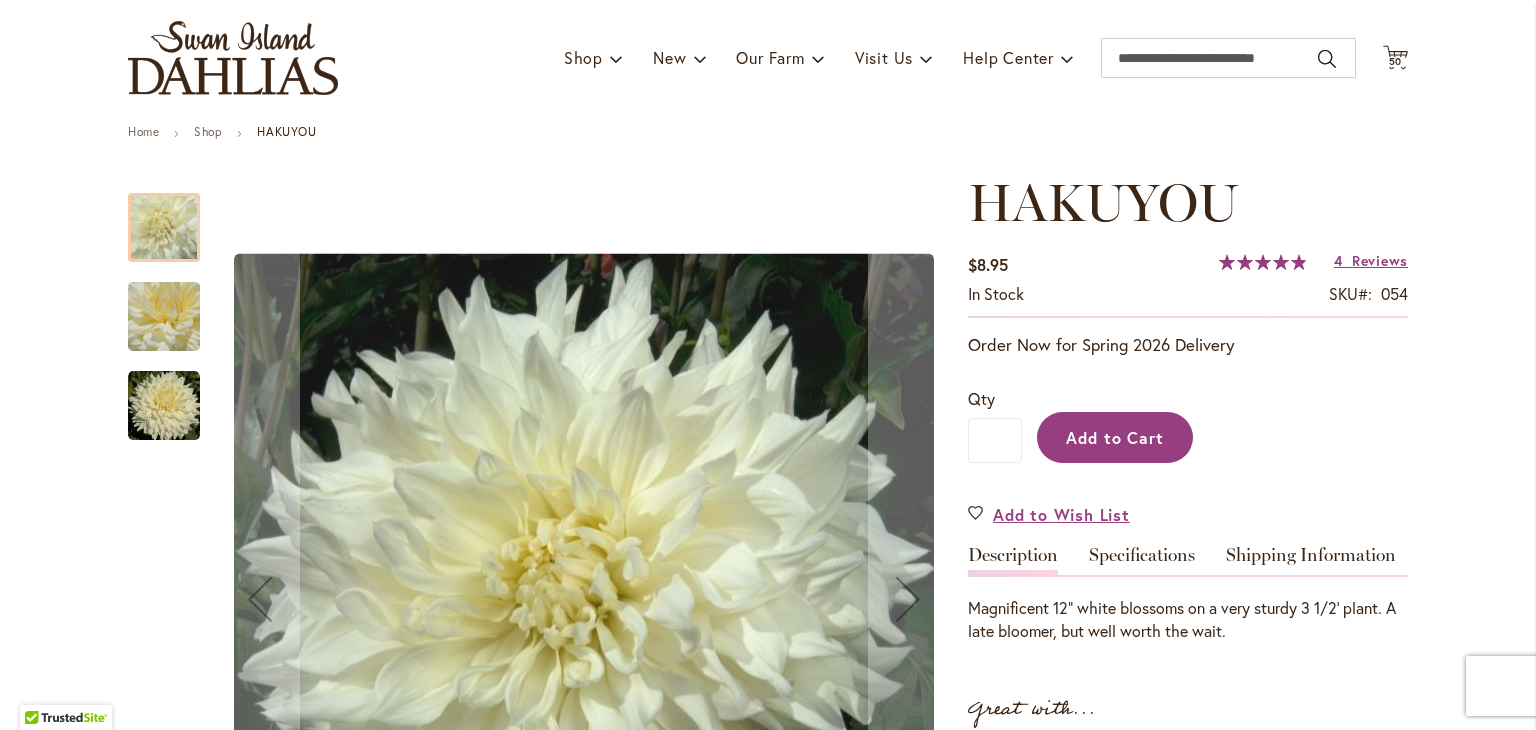 click on "Add to Cart" at bounding box center [1115, 437] 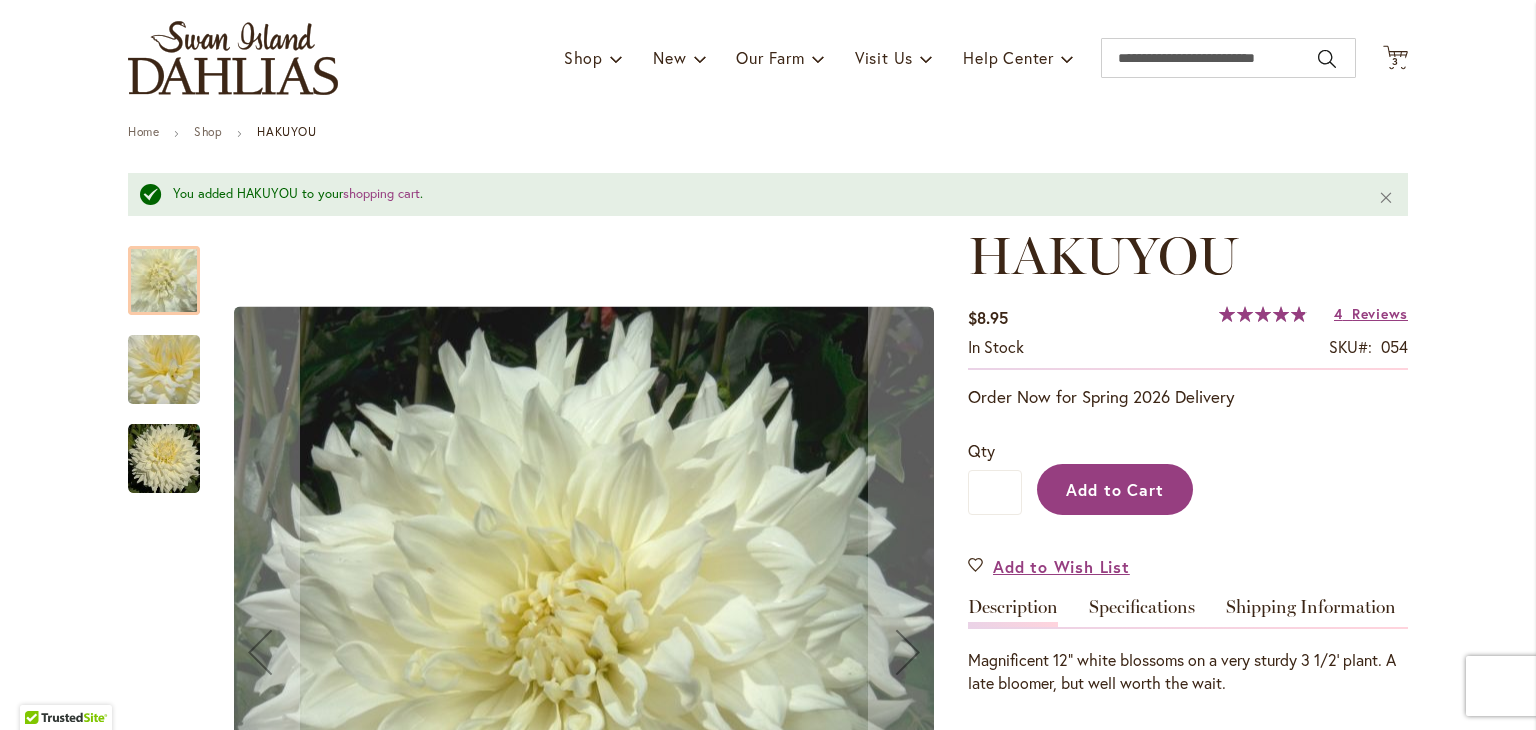 type 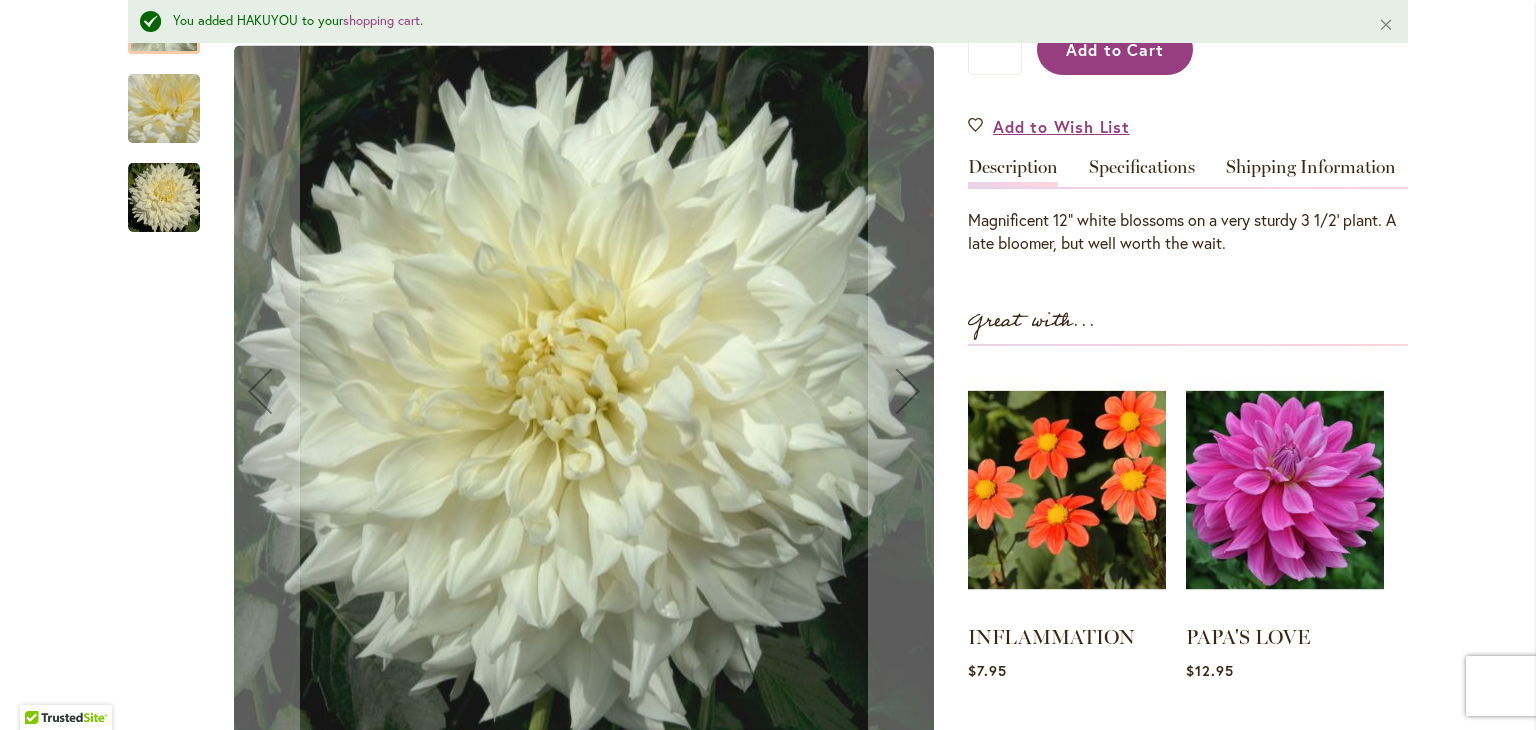 scroll, scrollTop: 640, scrollLeft: 0, axis: vertical 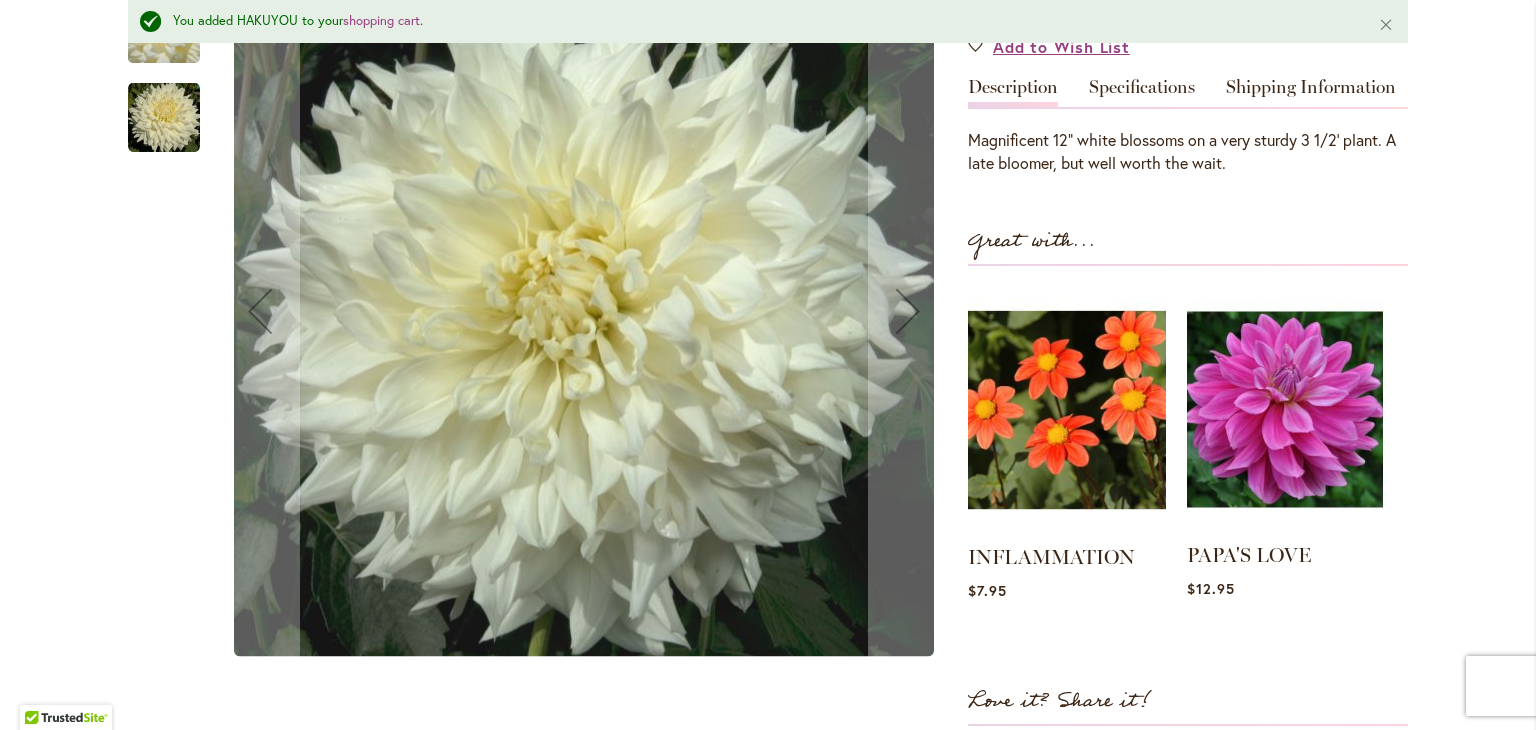 click at bounding box center [1285, 409] 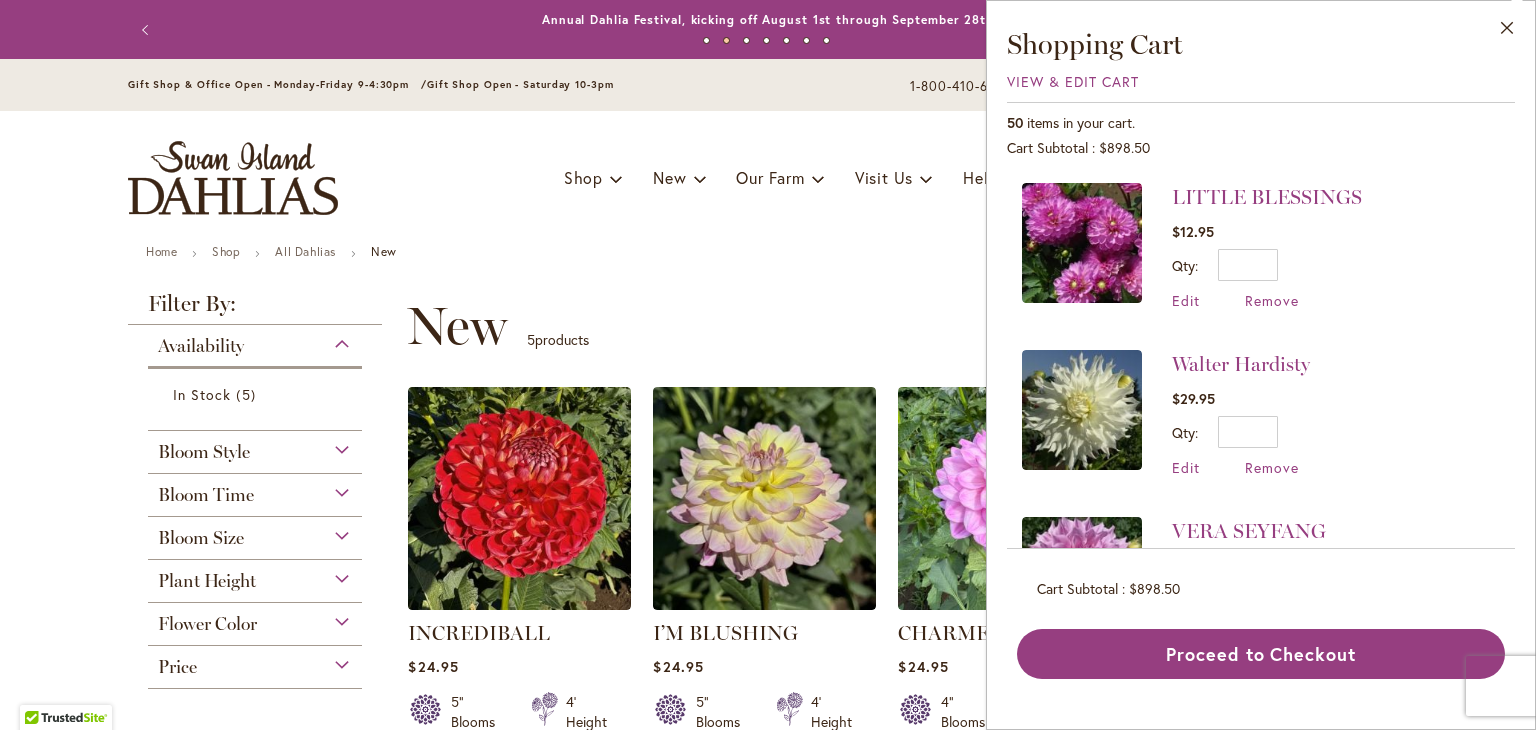 scroll, scrollTop: 0, scrollLeft: 0, axis: both 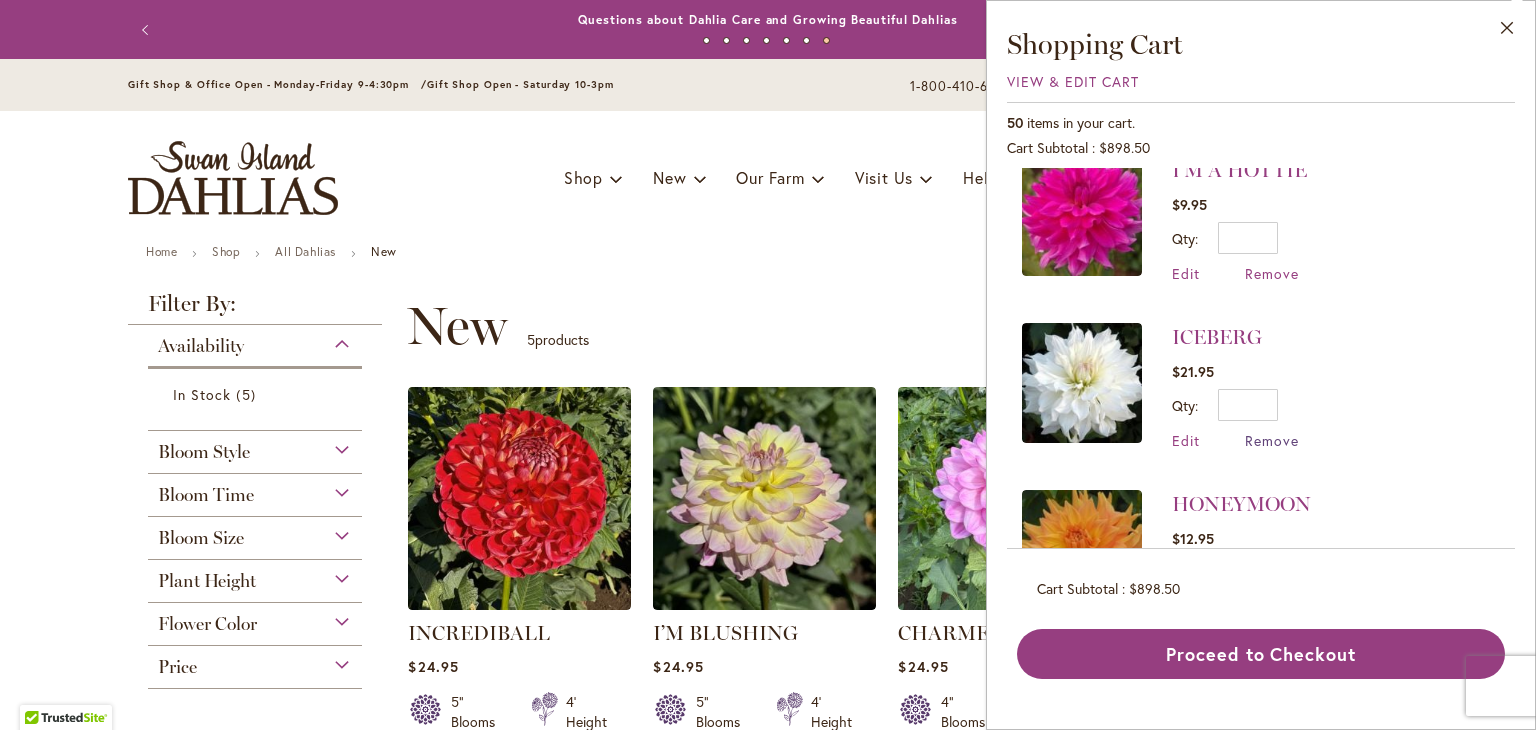 click on "Remove" at bounding box center [1272, 440] 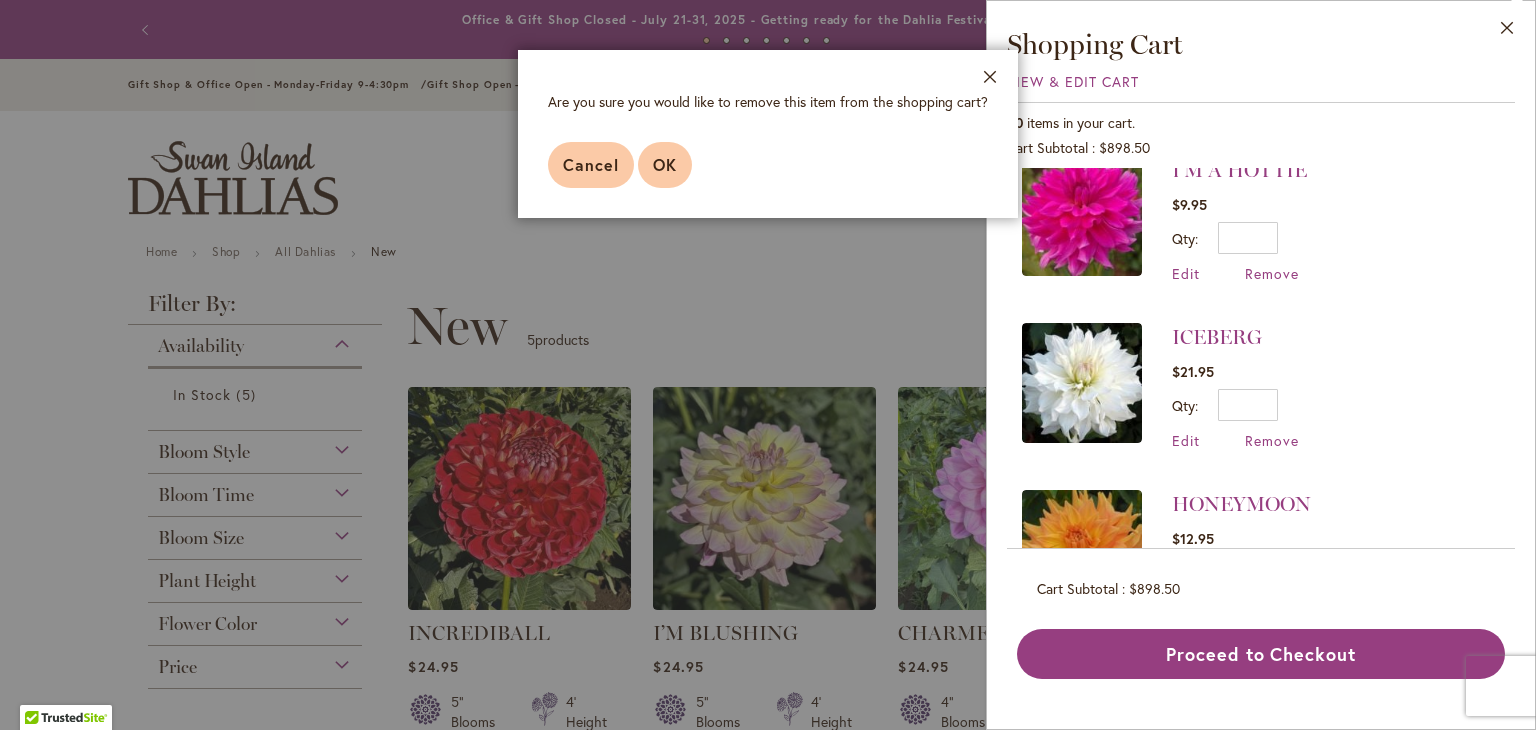 click on "OK" at bounding box center (665, 164) 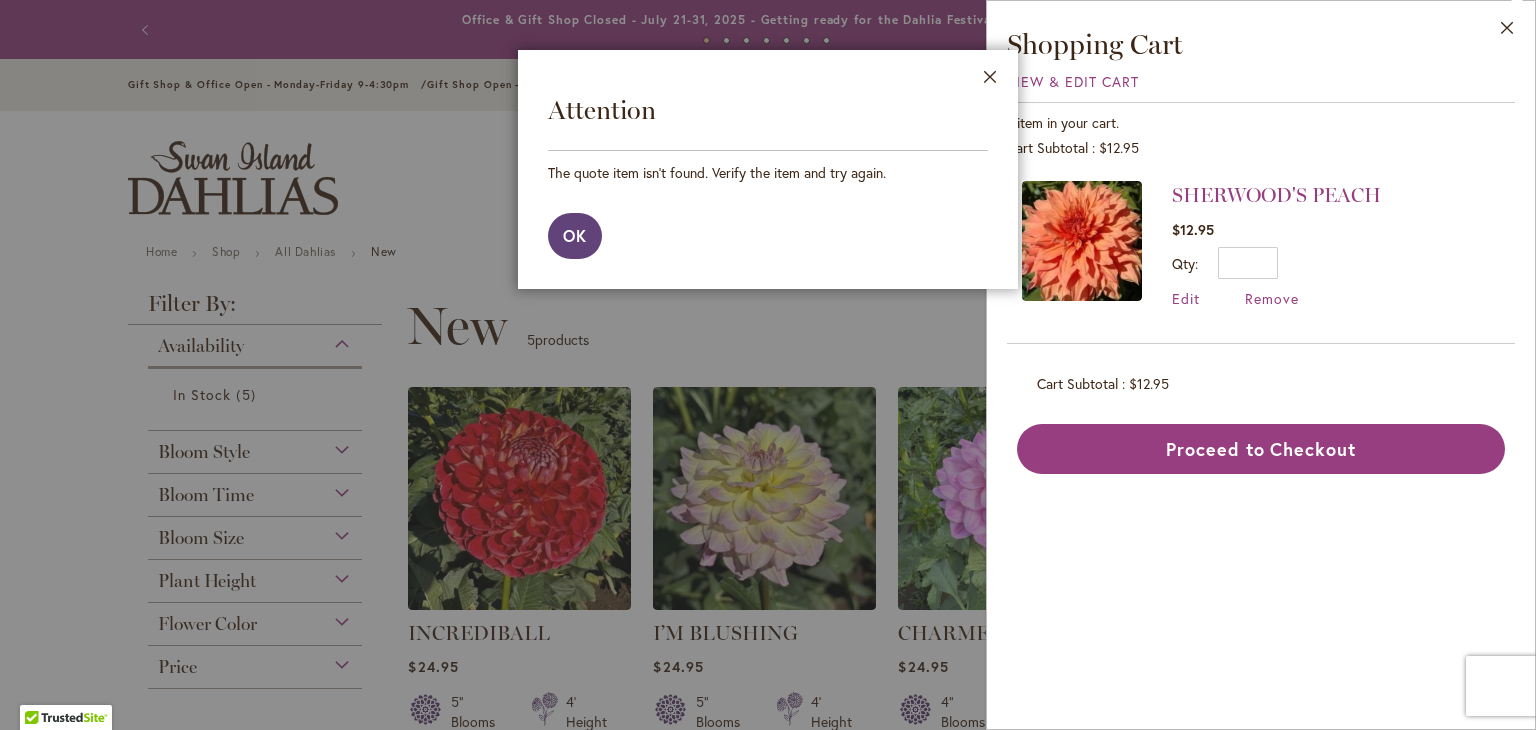 scroll, scrollTop: 0, scrollLeft: 0, axis: both 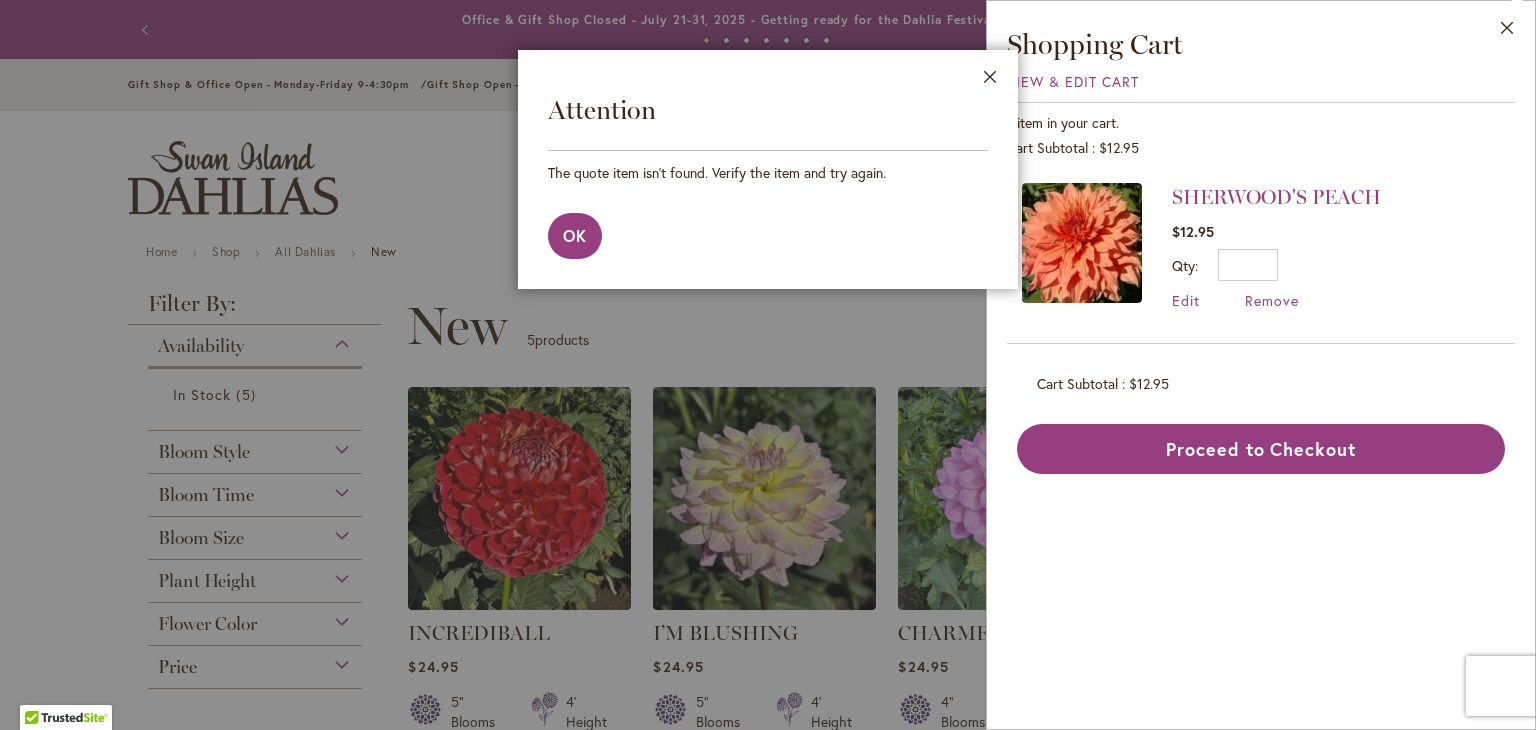 click at bounding box center (768, 365) 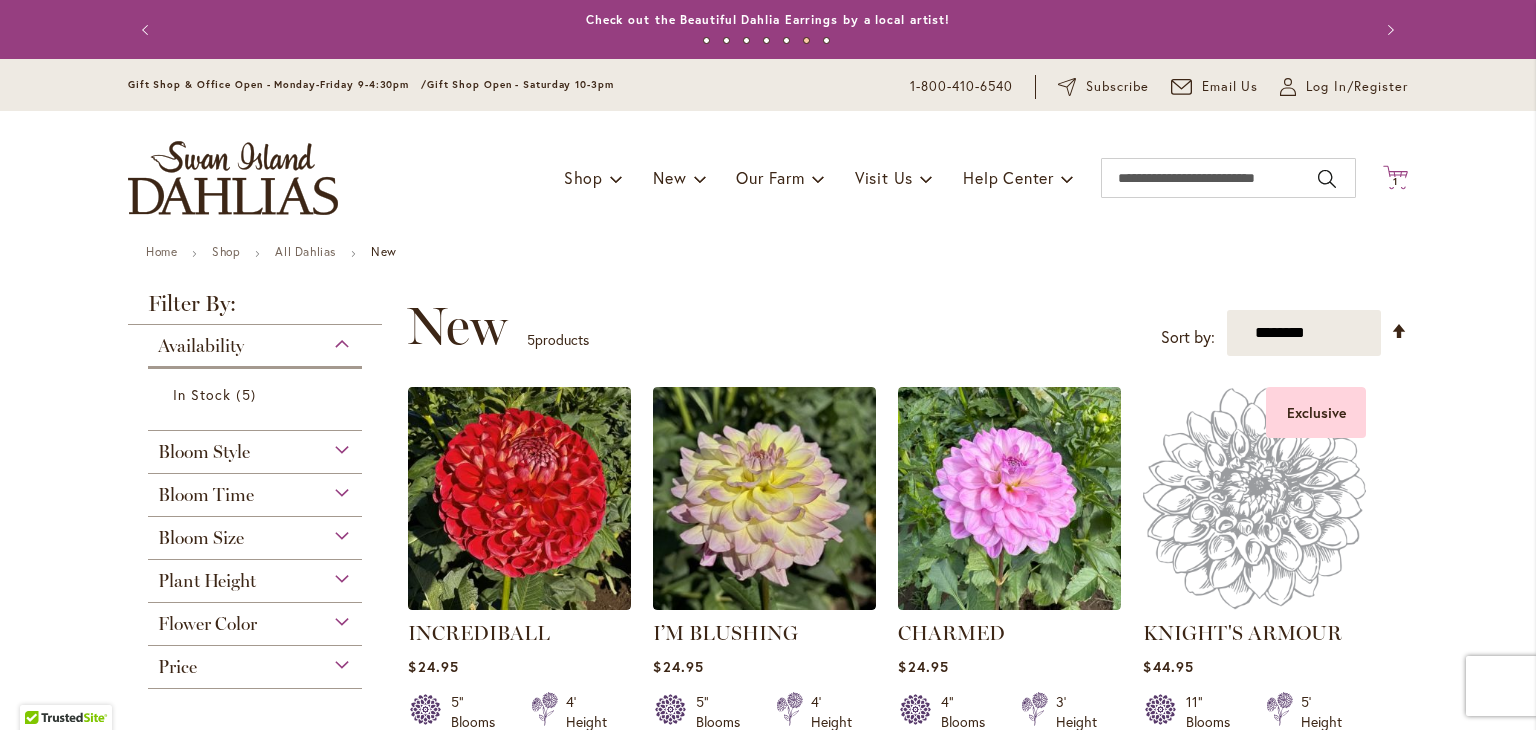 click on "Cart
.cls-1 {
fill: #231f20;
}" 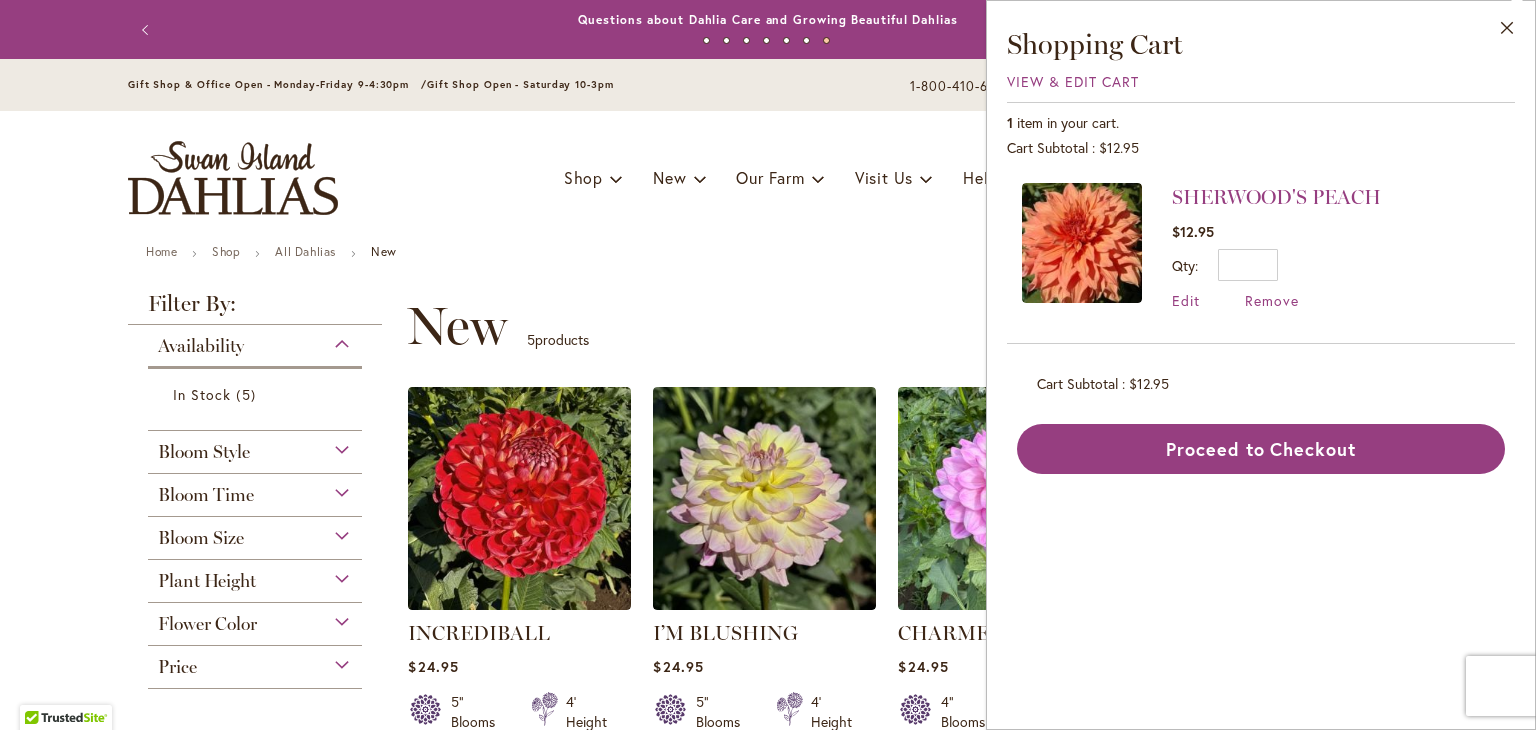click on "**********" at bounding box center [907, 326] 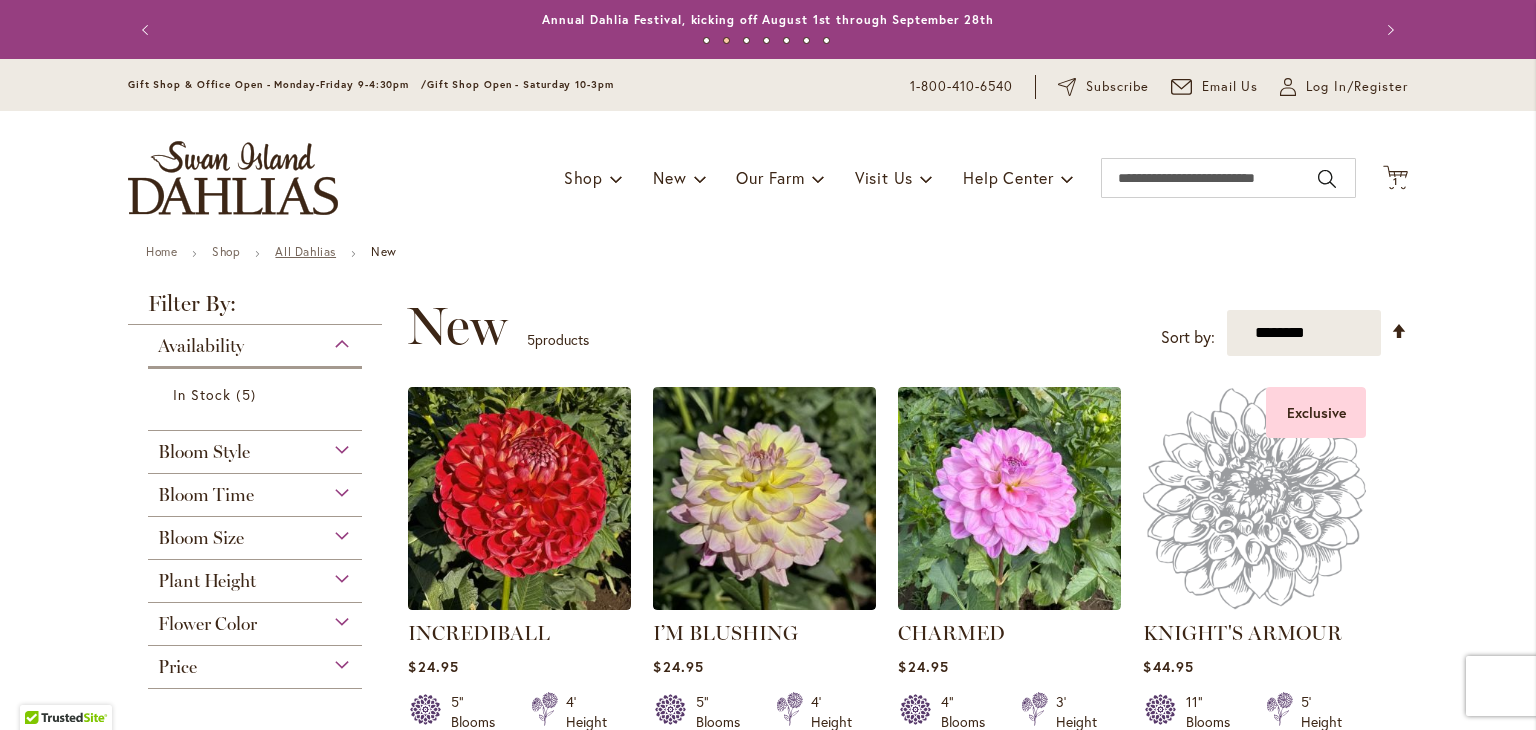 click on "All Dahlias" at bounding box center [305, 251] 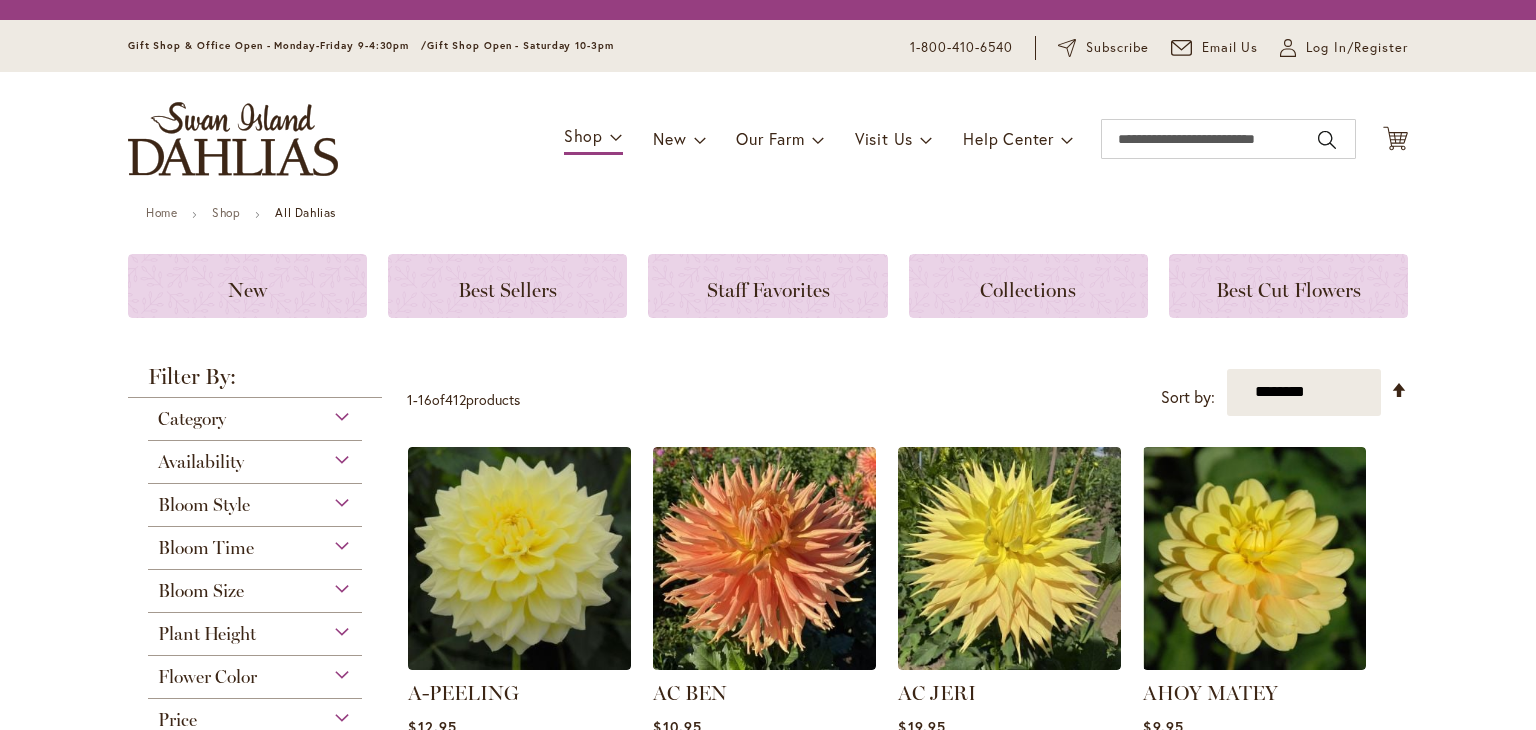 scroll, scrollTop: 0, scrollLeft: 0, axis: both 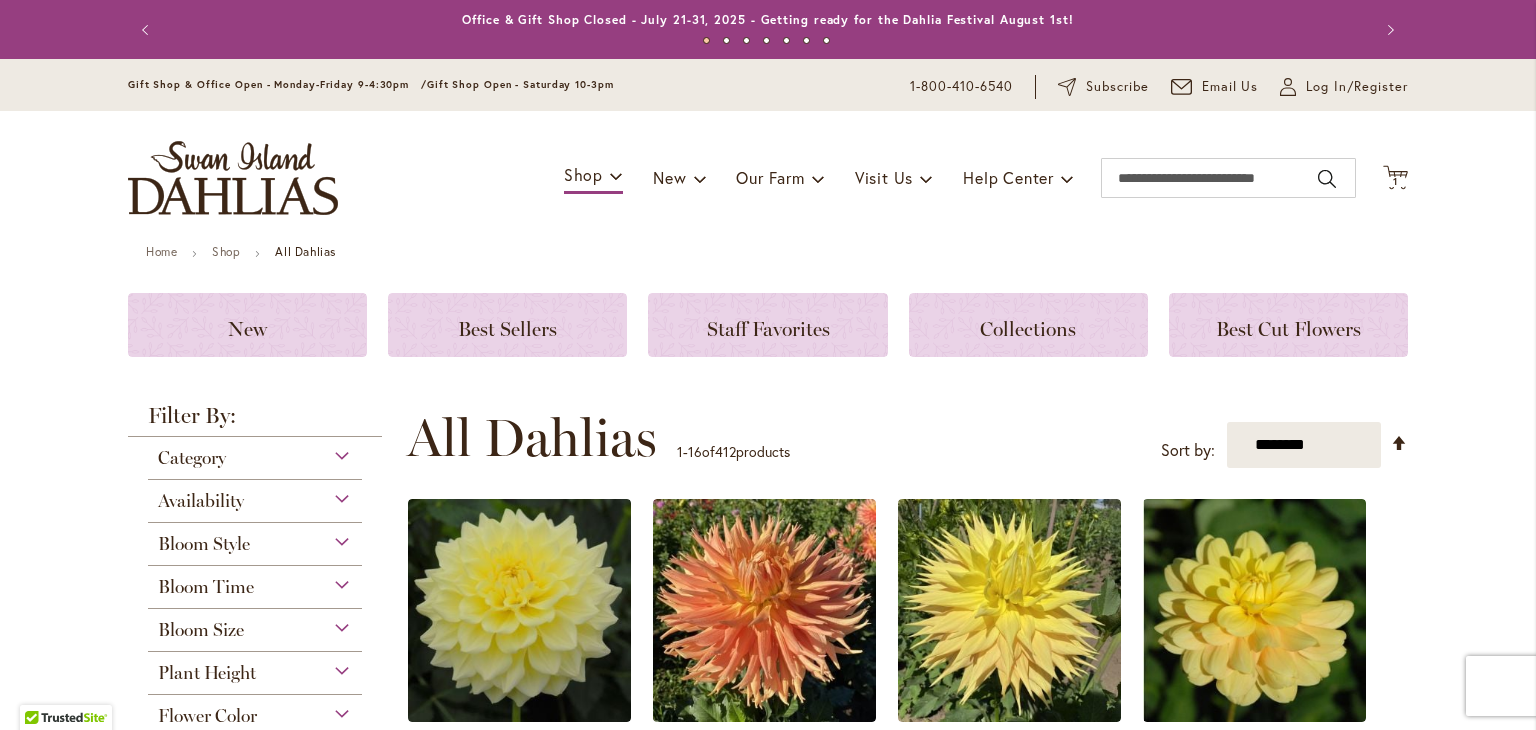 click on "Skip to Content
Gift Shop & Office Open - Monday-Friday 9-4:30pm   /    Gift Shop Open - Saturday 10-3pm
1-800-410-6540
Subscribe
Email Us
My Account
Log In/Register
Toggle Nav
Shop
Dahlia Tubers
Collections
Fresh Cut Dahlias" at bounding box center (768, 1641) 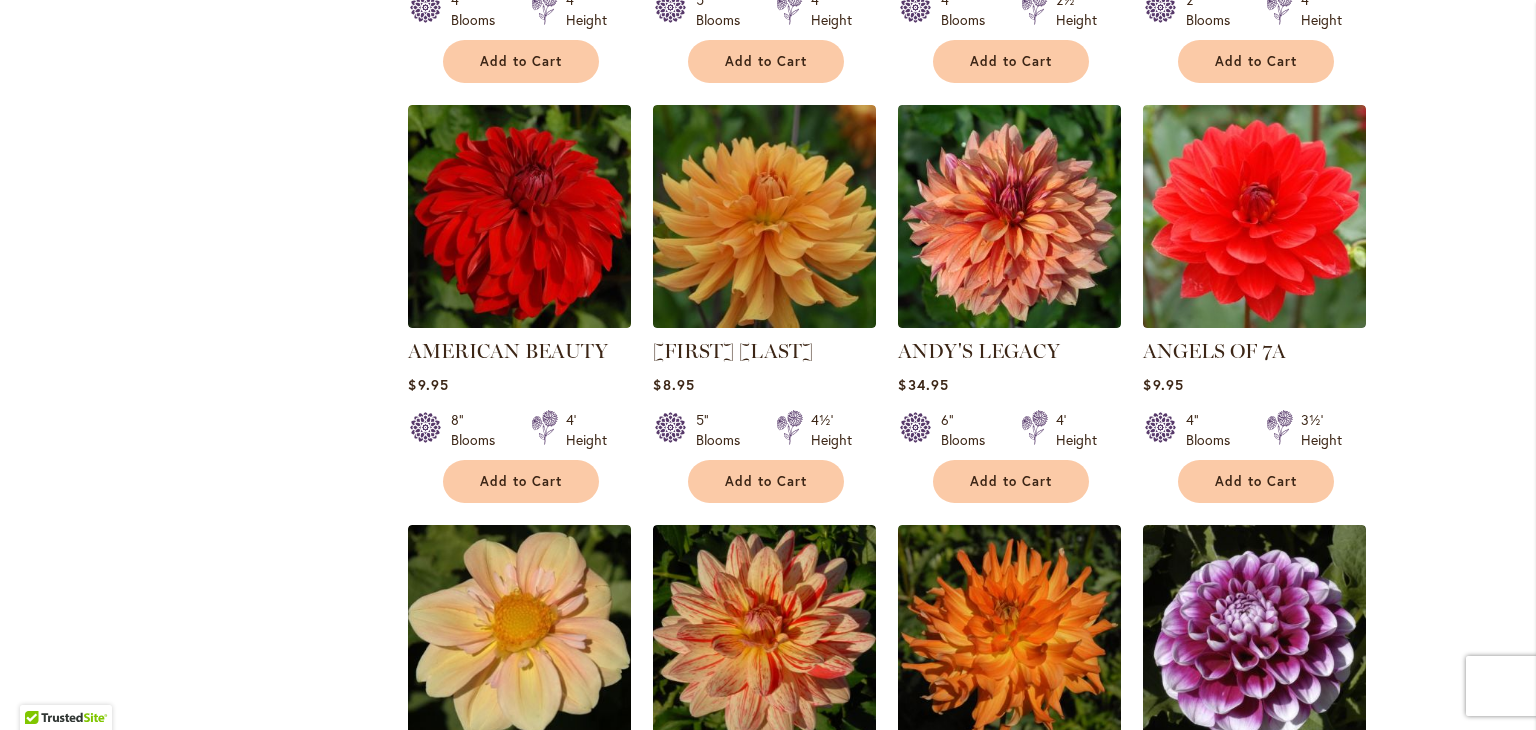 scroll, scrollTop: 1240, scrollLeft: 0, axis: vertical 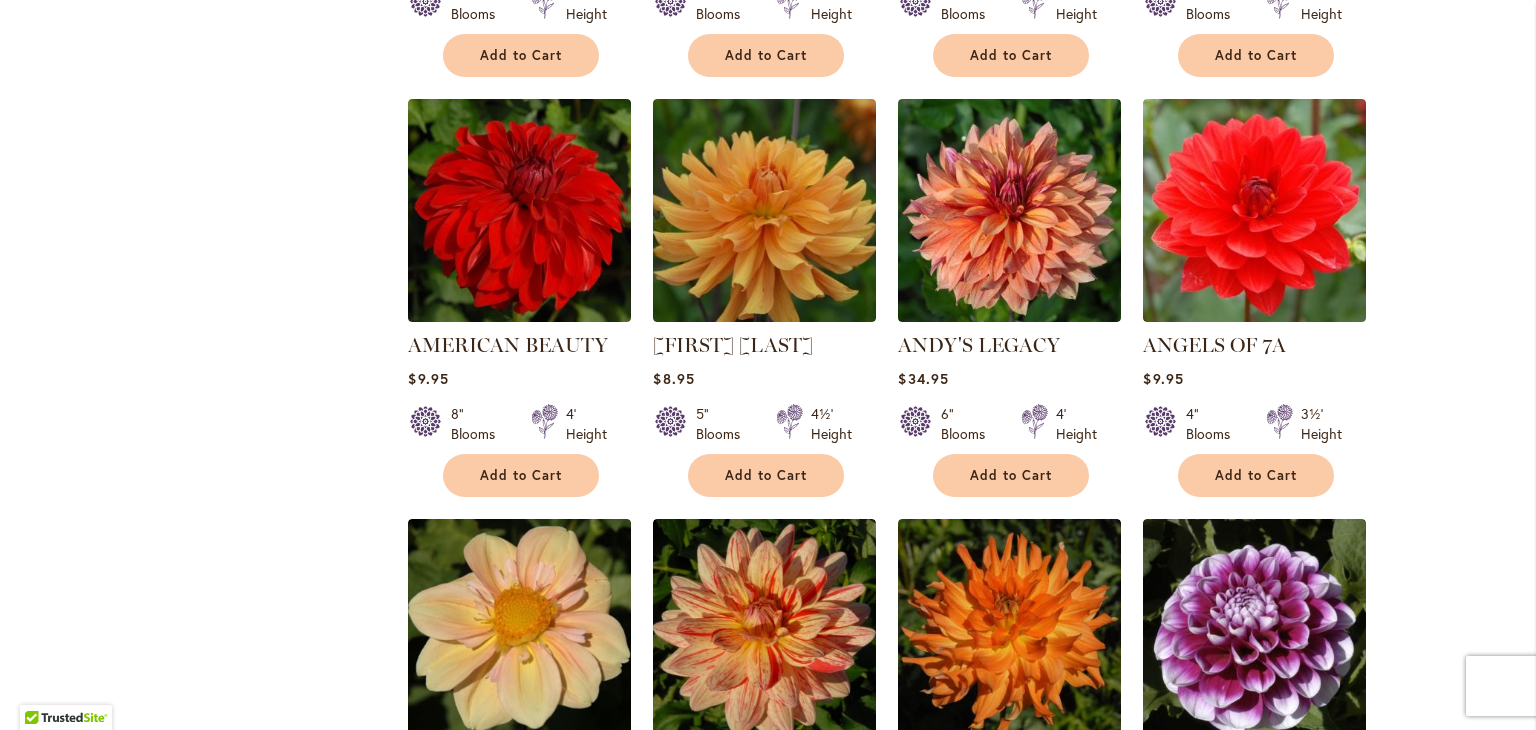 click on "Skip to Content
Gift Shop & Office Open - Monday-Friday 9-4:30pm   /    Gift Shop Open - Saturday 10-3pm
1-800-410-6540
Subscribe
Email Us
My Account
Log In/Register
Toggle Nav
Shop
Dahlia Tubers
Collections
Fresh Cut Dahlias" at bounding box center [768, 401] 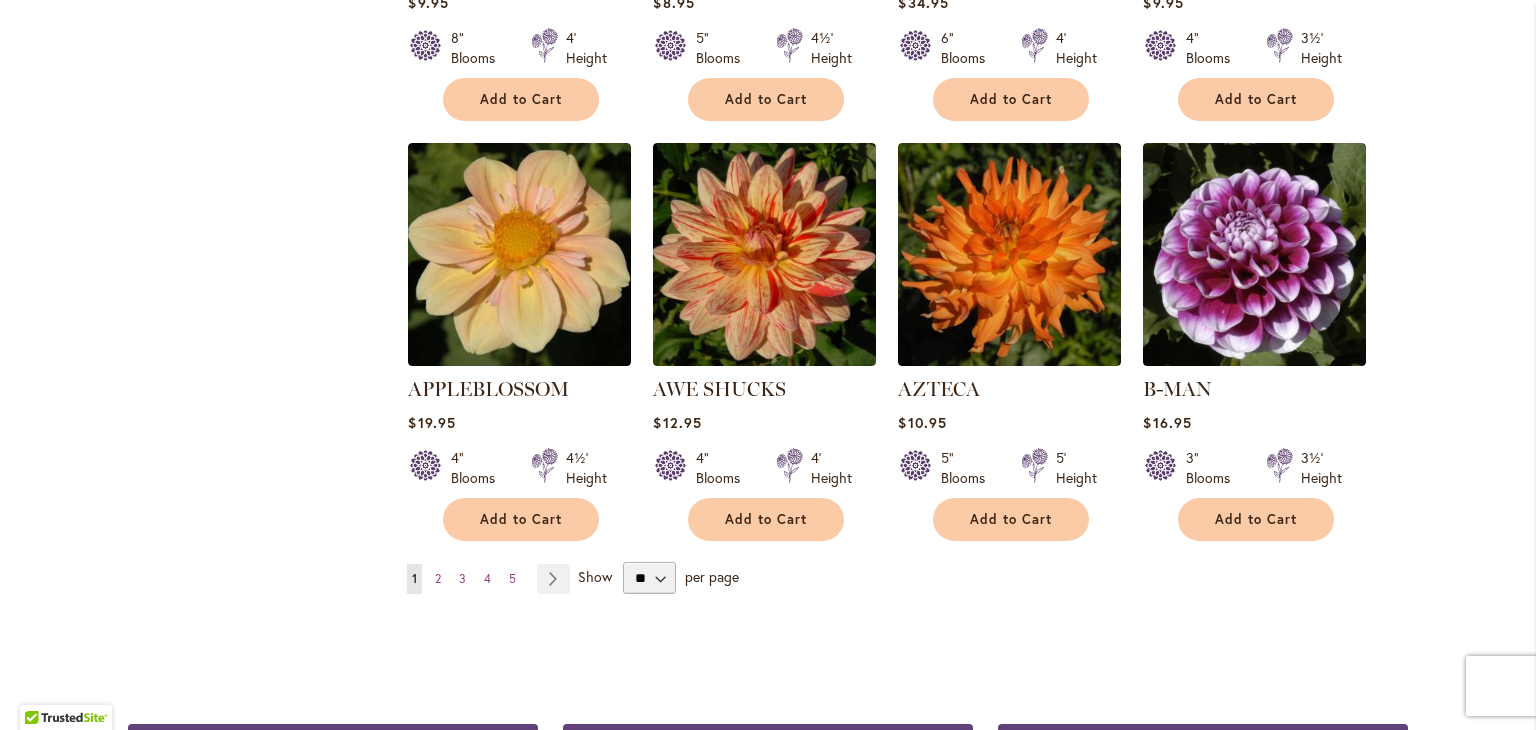 scroll, scrollTop: 1640, scrollLeft: 0, axis: vertical 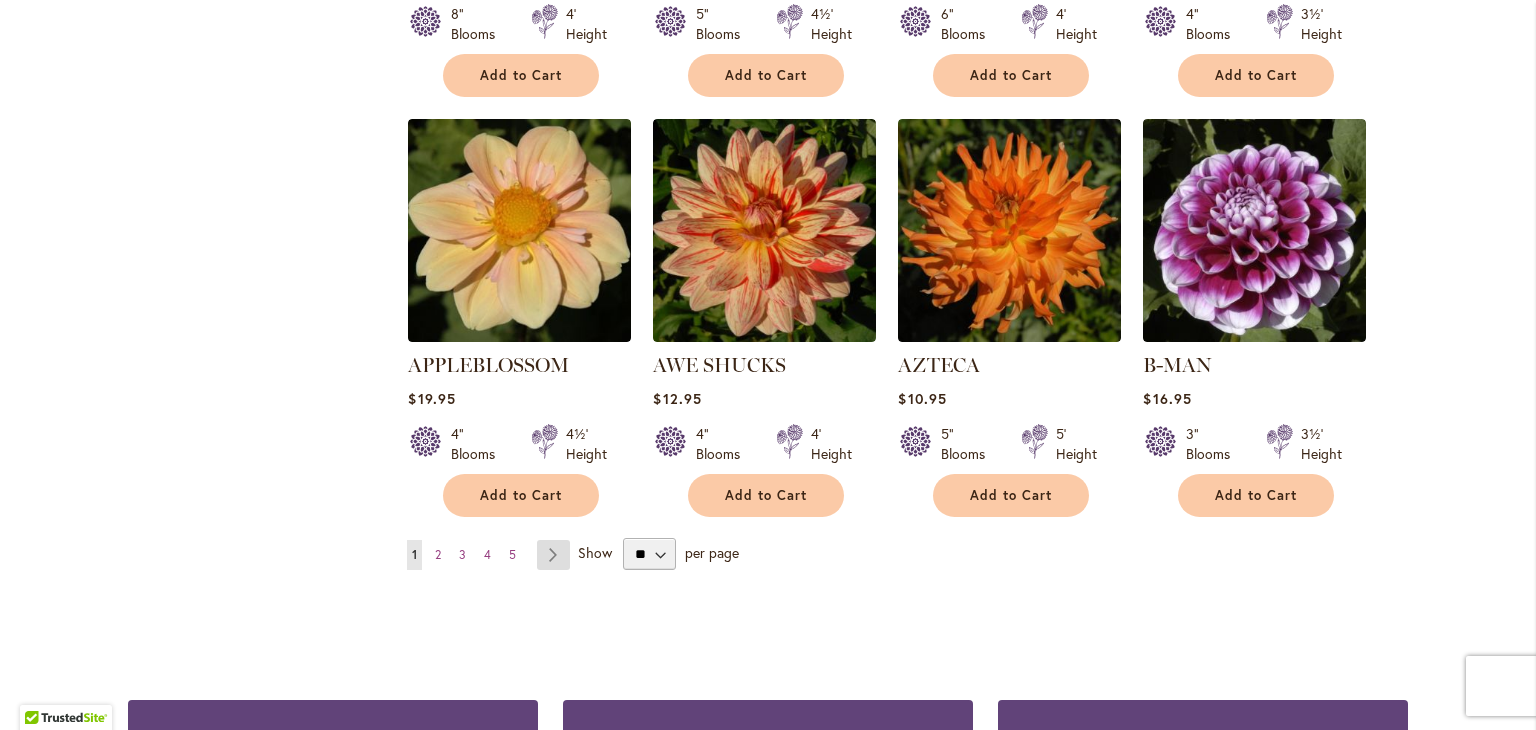 click on "Page
Next" at bounding box center (553, 555) 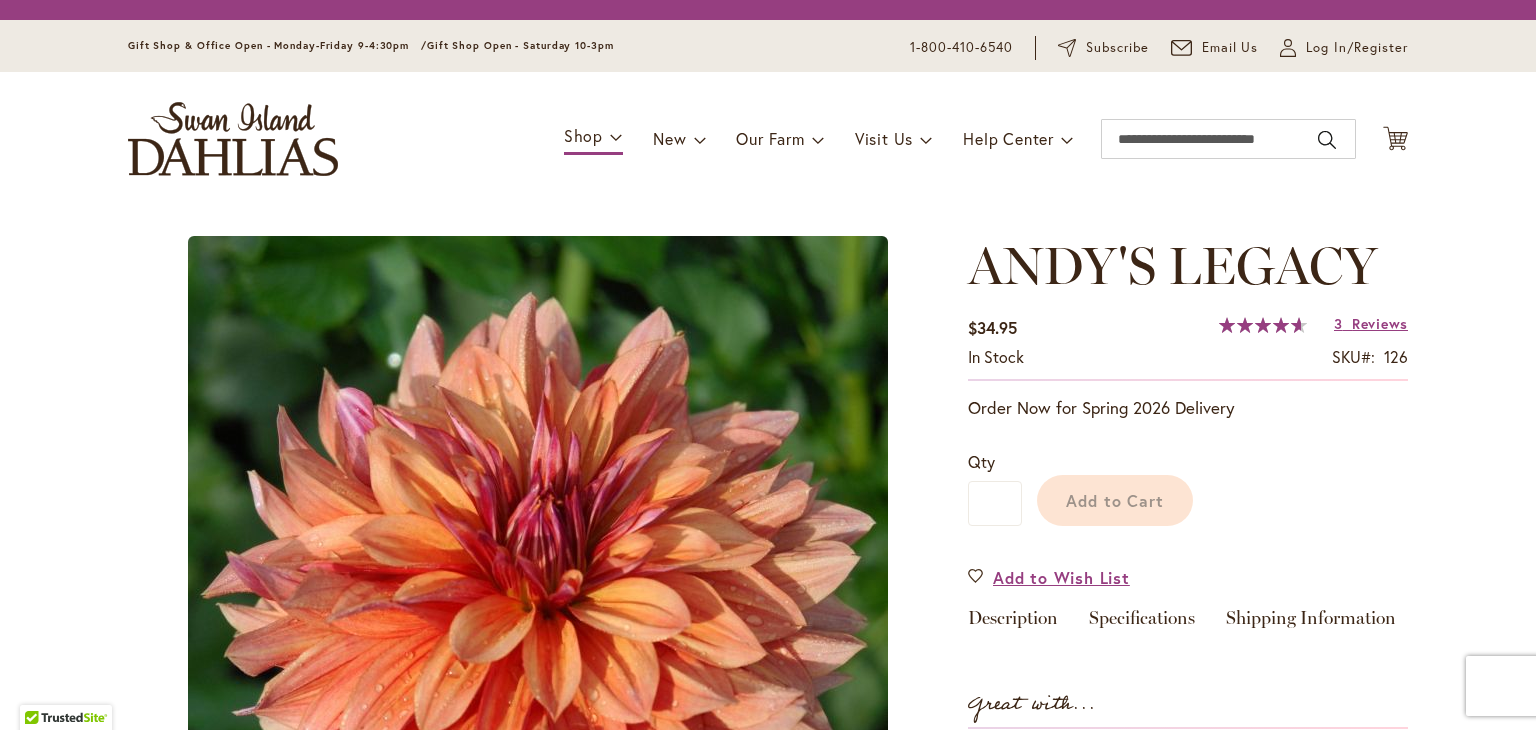 scroll, scrollTop: 0, scrollLeft: 0, axis: both 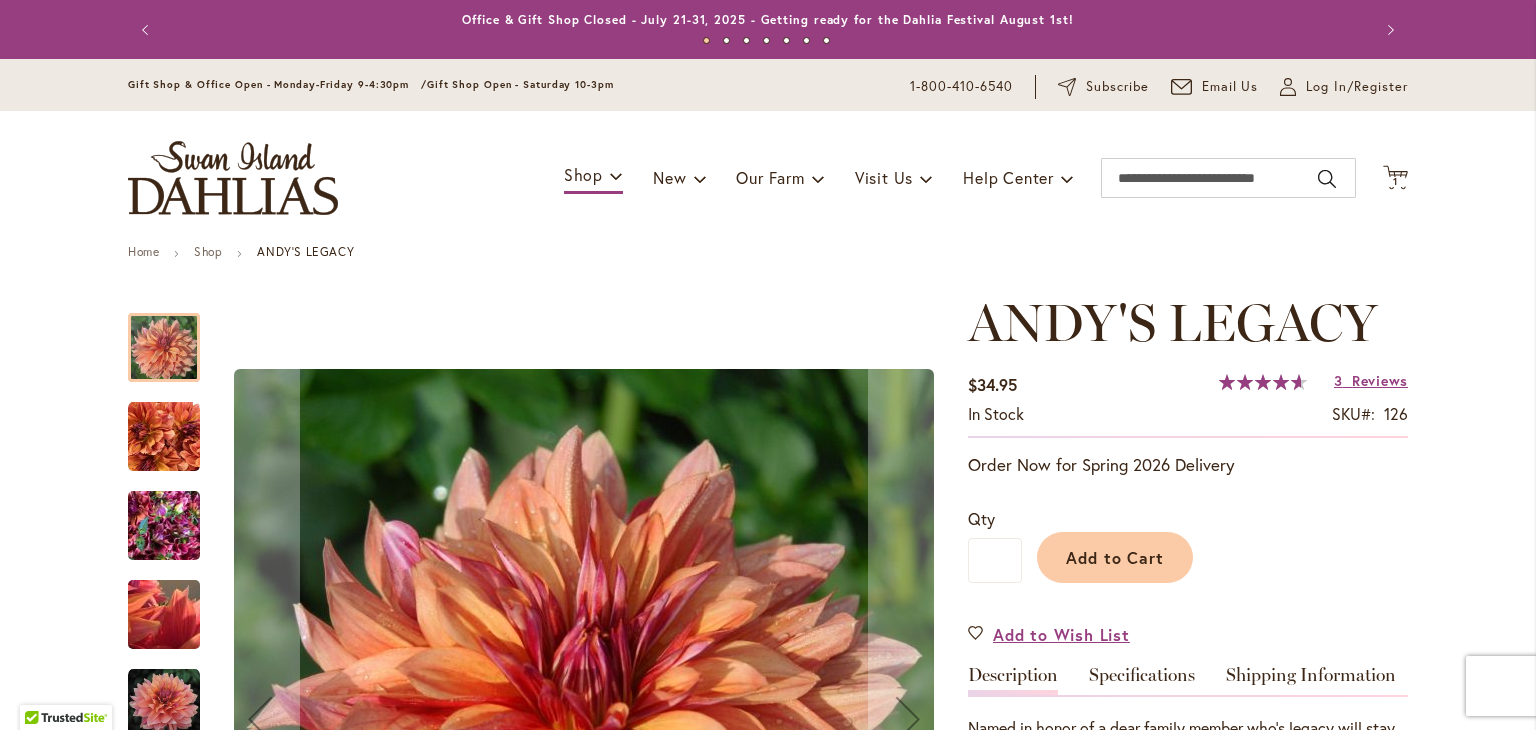 click on "Skip to Content
Gift Shop & Office Open - Monday-Friday 9-4:30pm   /    Gift Shop Open - Saturday 10-3pm
1-800-410-6540
Subscribe
Email Us
My Account
Log In/Register
Toggle Nav
Shop
Dahlia Tubers
Collections
Fresh Cut Dahlias" at bounding box center [768, 2085] 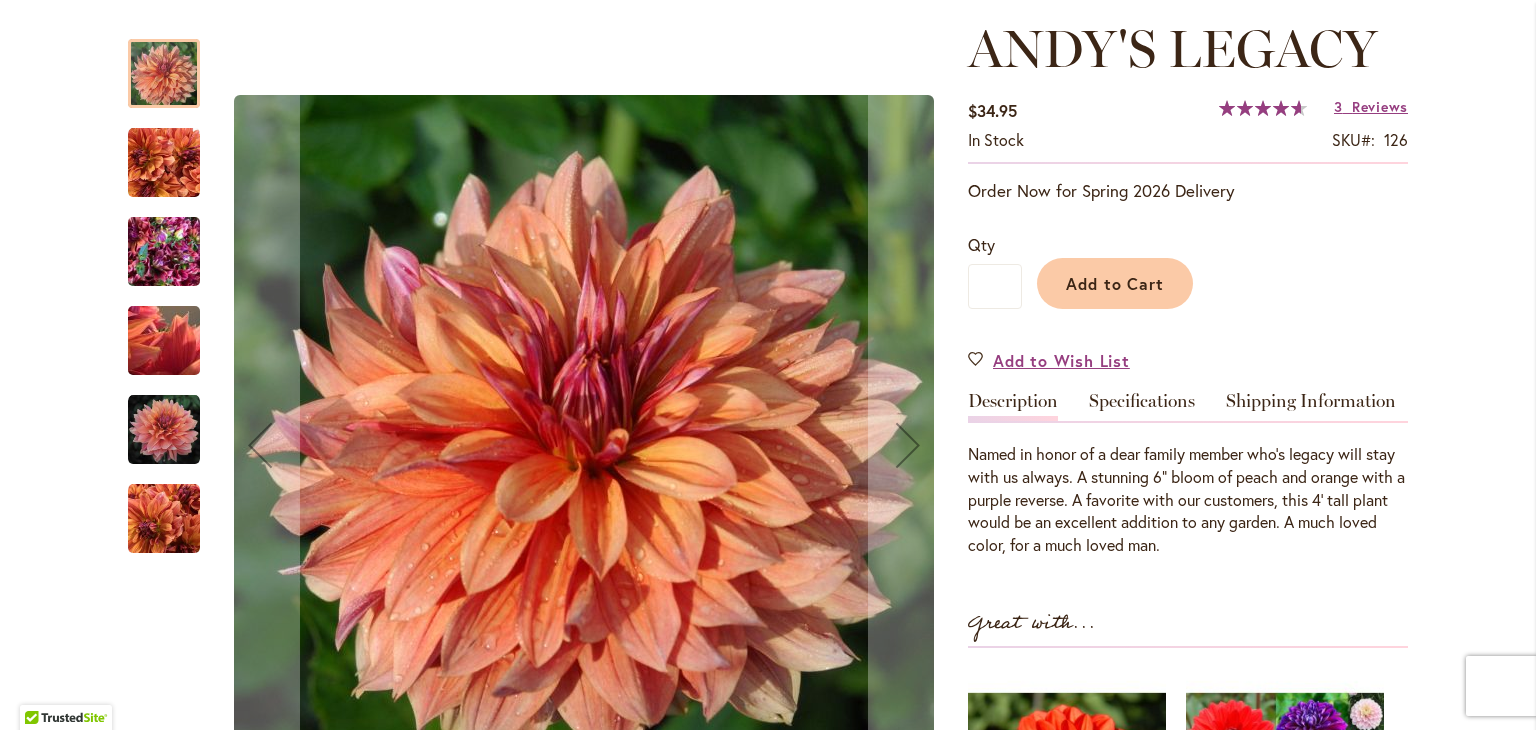 scroll, scrollTop: 280, scrollLeft: 0, axis: vertical 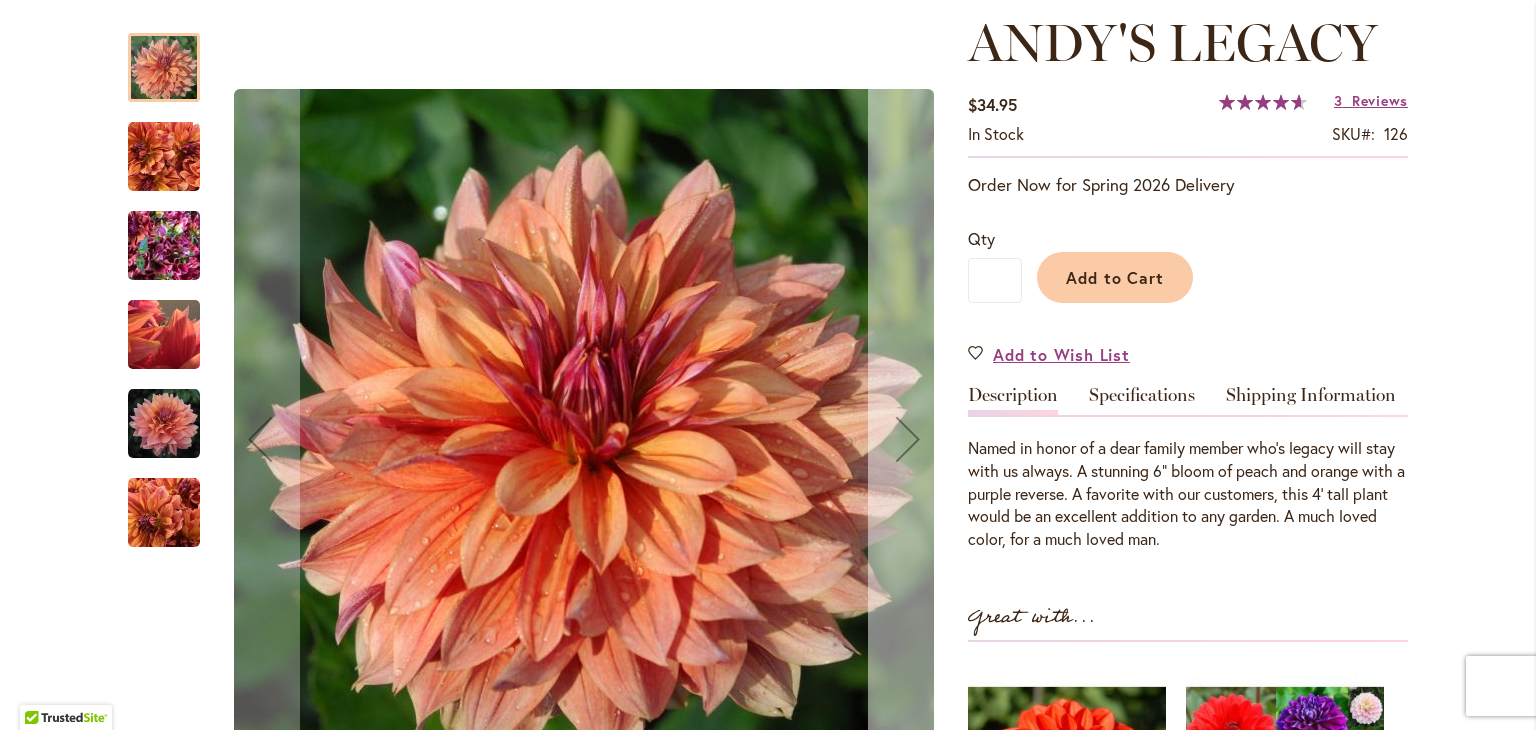 click at bounding box center [908, 439] 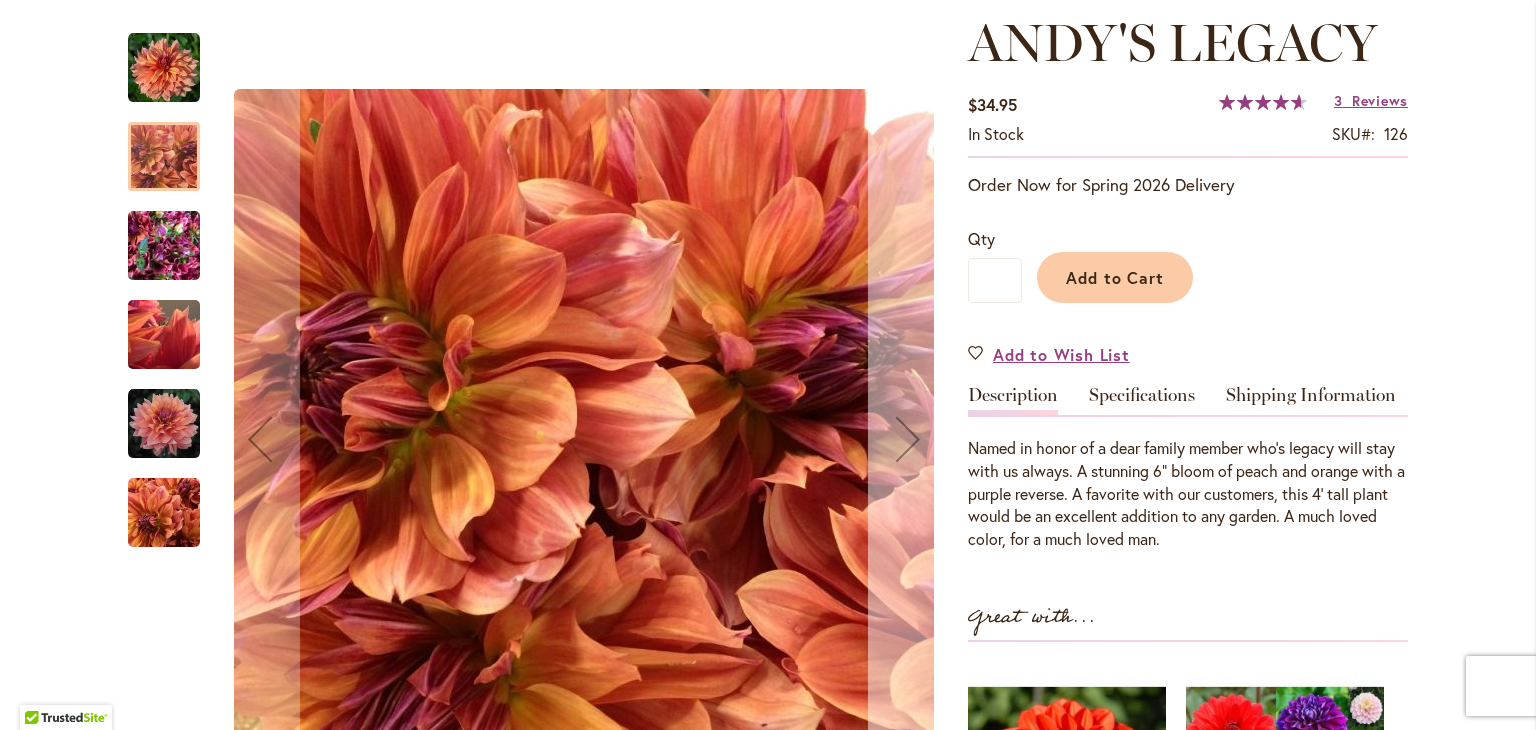 click at bounding box center [908, 439] 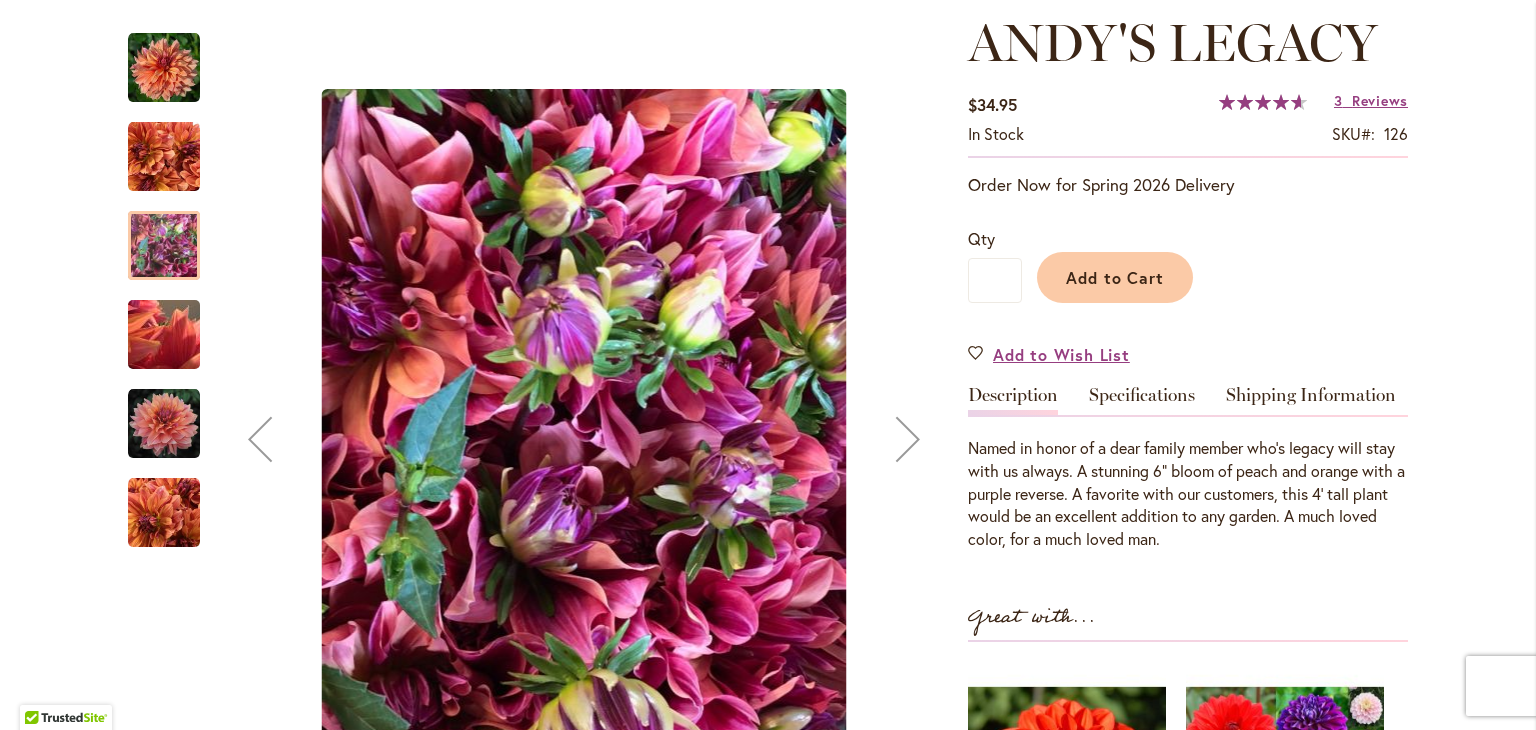 click at bounding box center (908, 439) 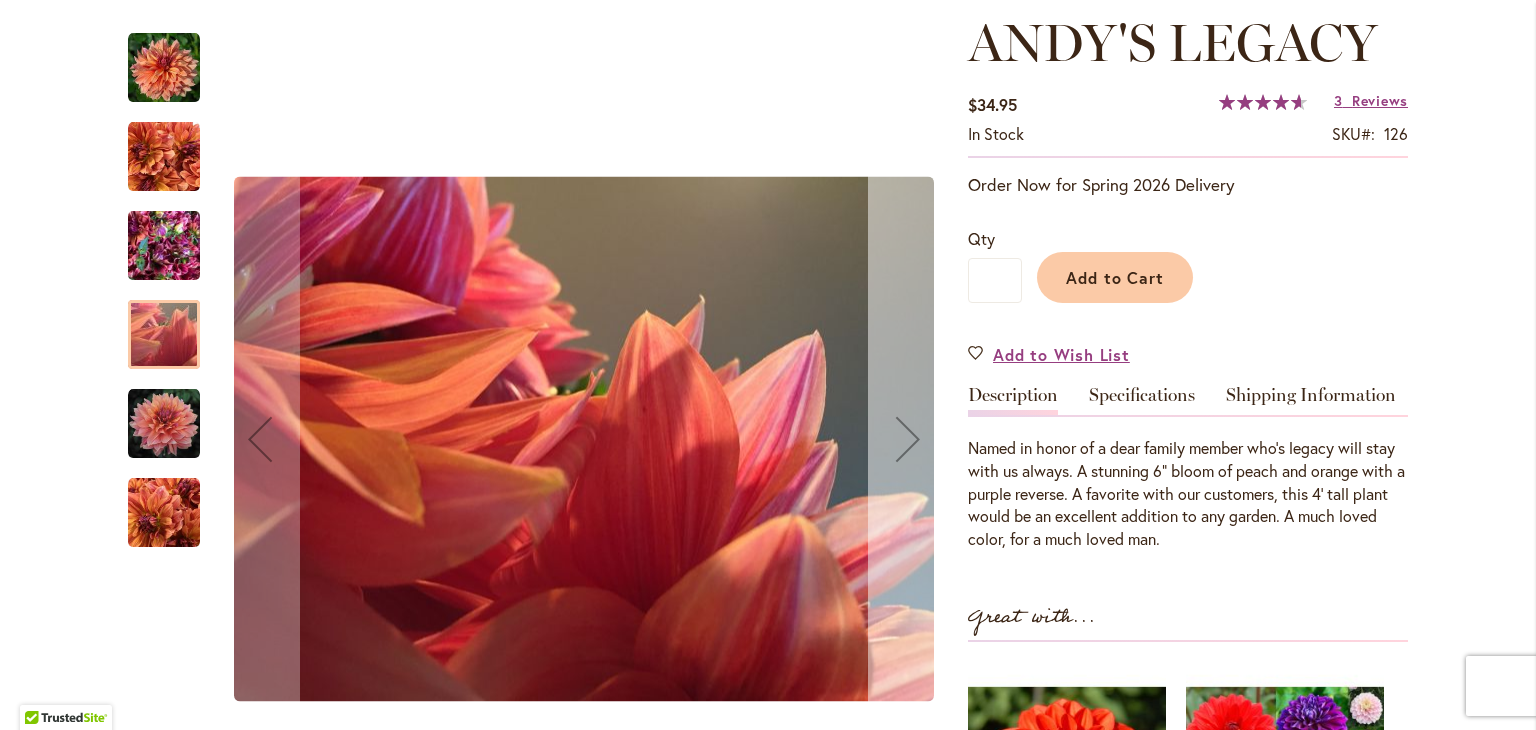 click at bounding box center [908, 439] 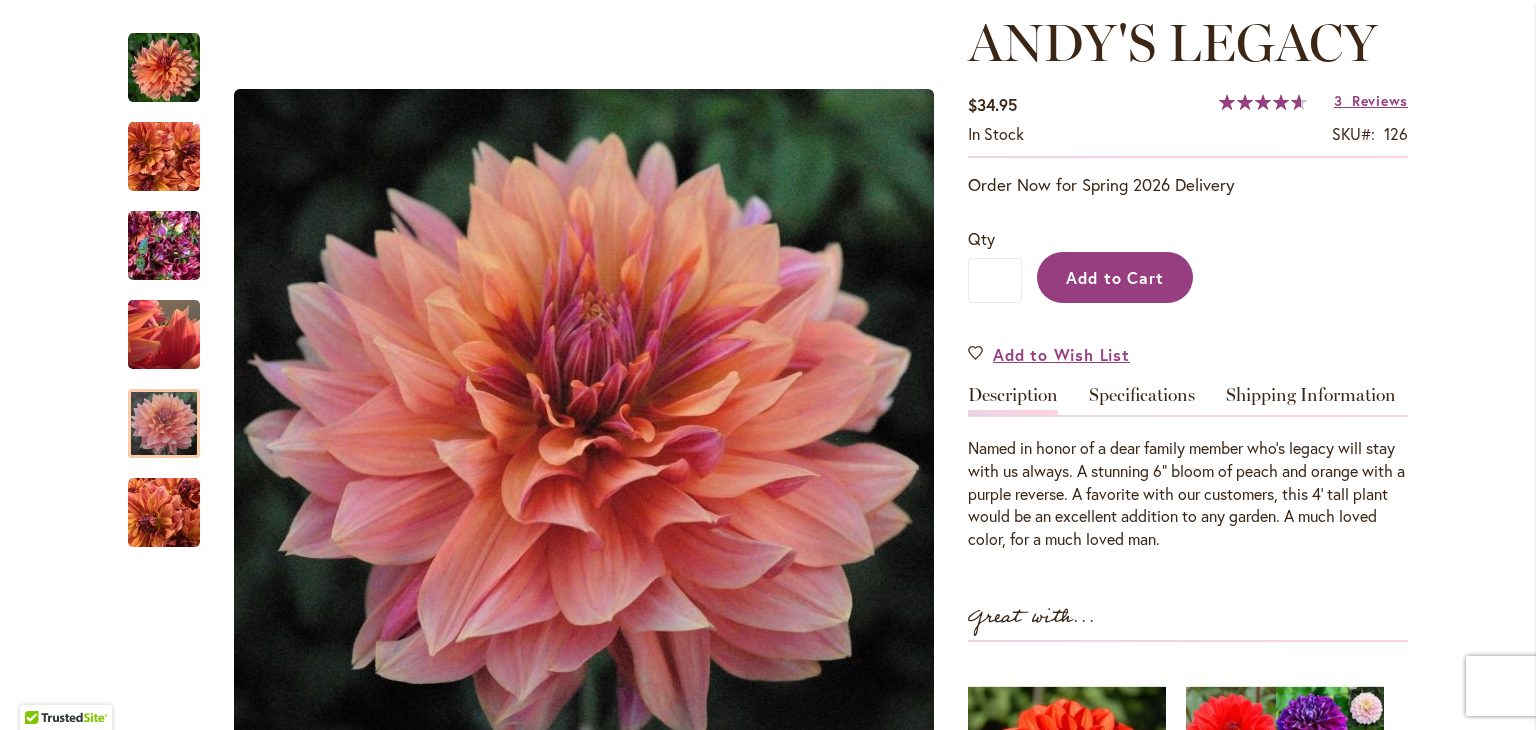 click on "Add to Cart" at bounding box center [1115, 277] 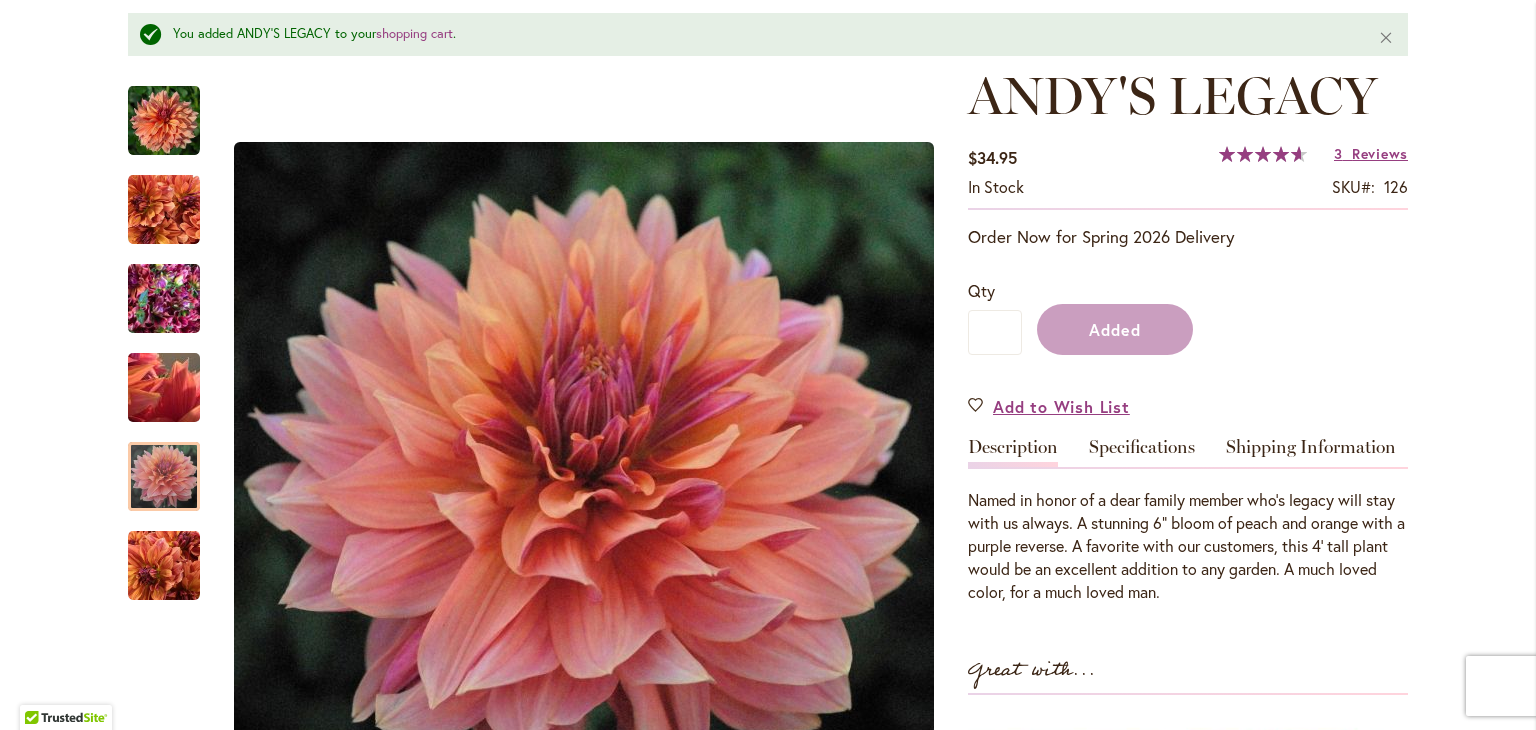 scroll, scrollTop: 332, scrollLeft: 0, axis: vertical 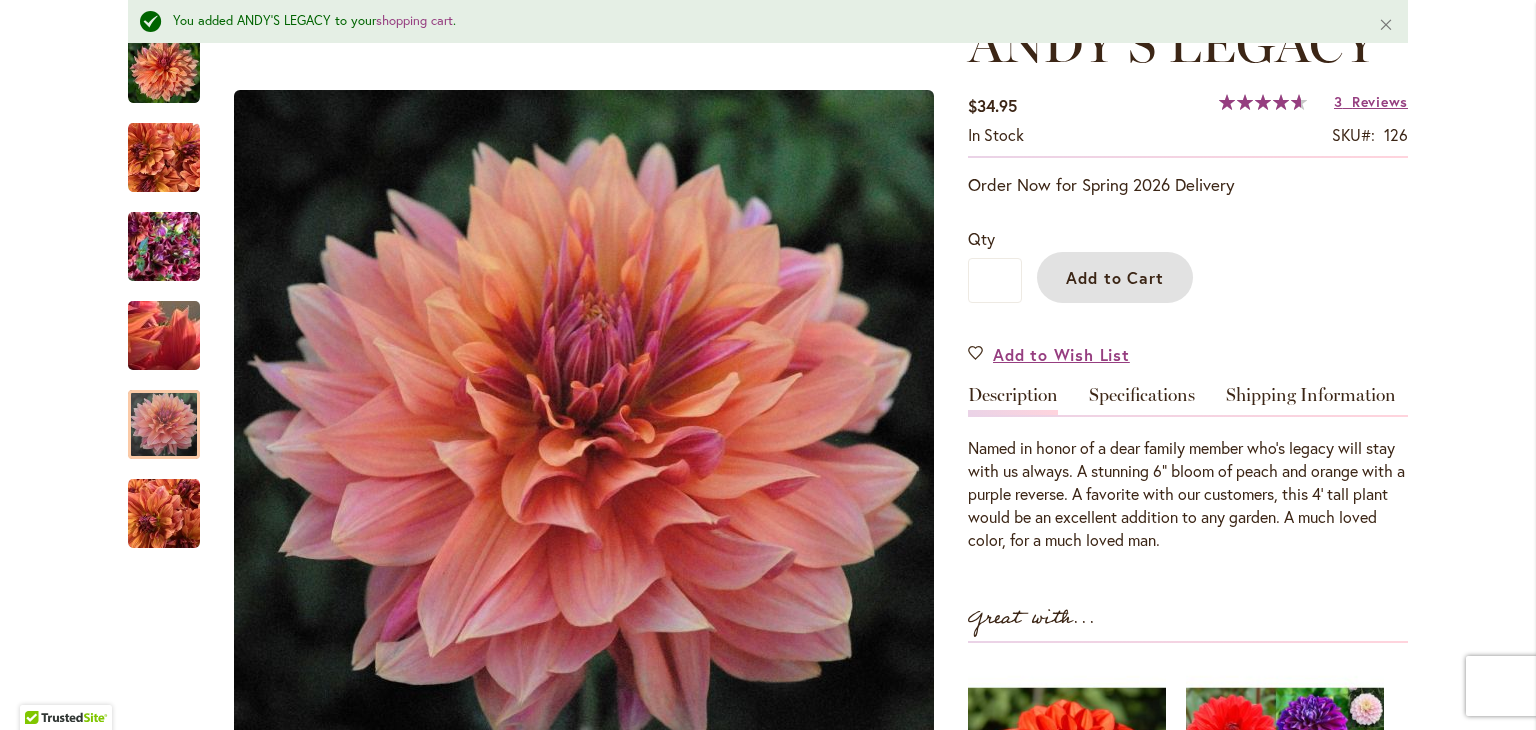 type 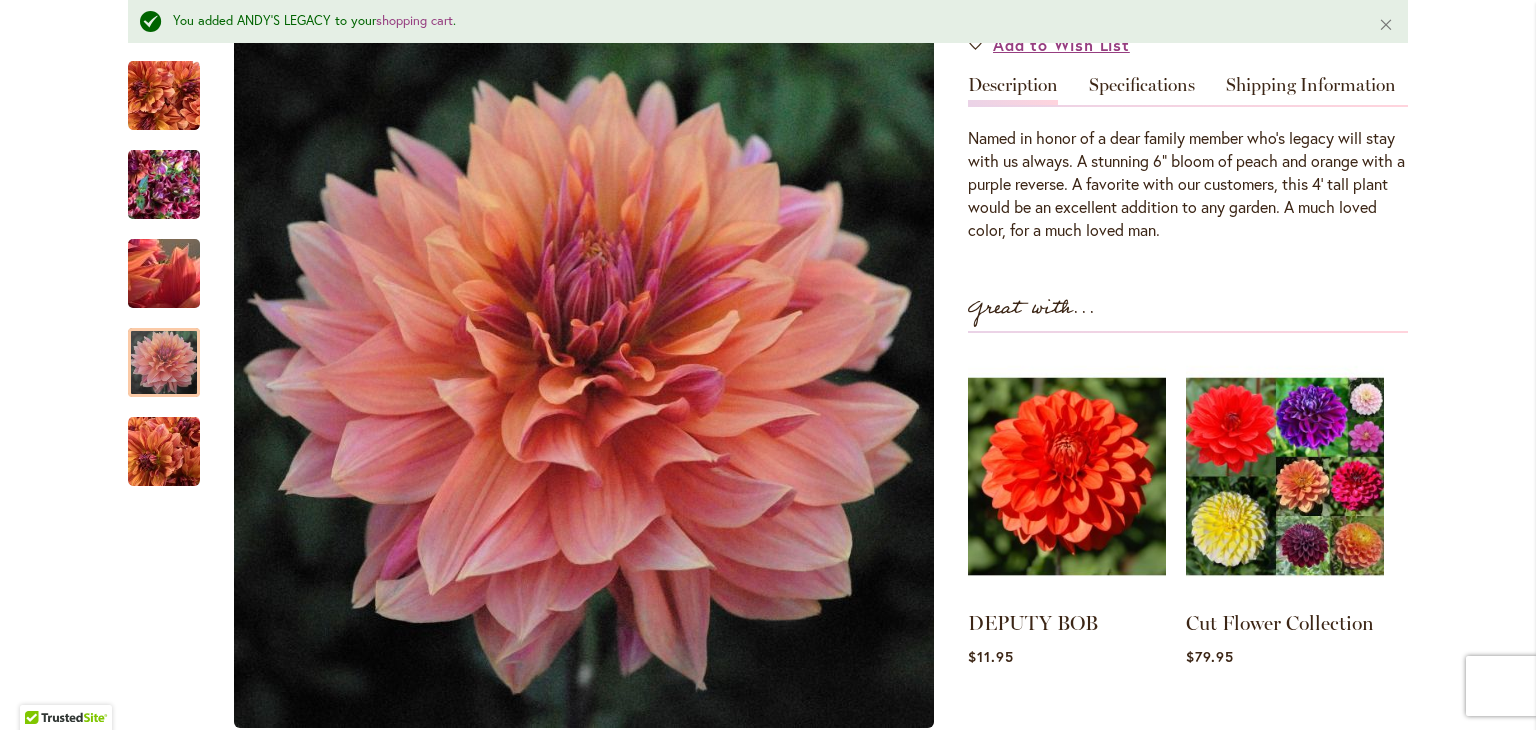 scroll, scrollTop: 652, scrollLeft: 0, axis: vertical 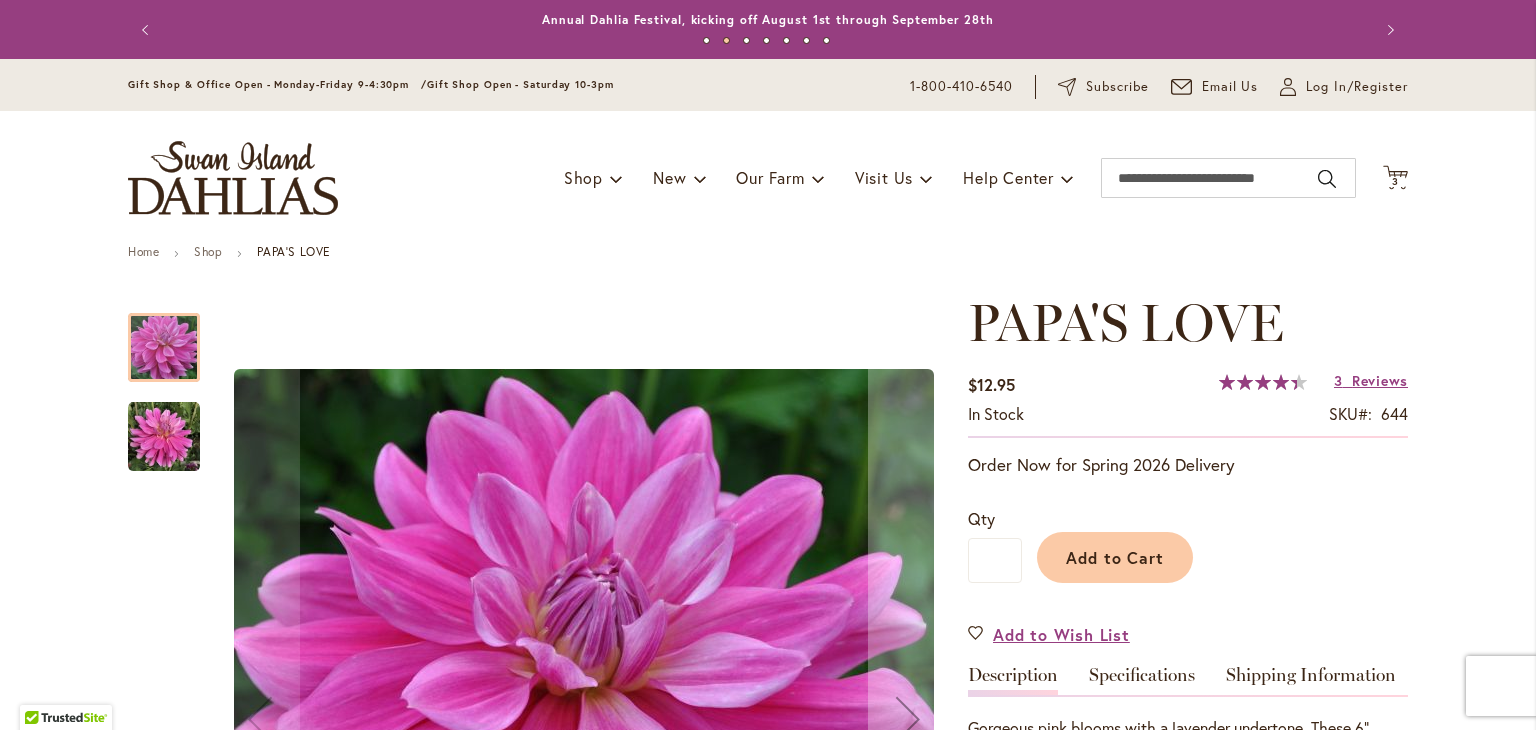 click on "Skip to Content
Gift Shop & Office Open - Monday-Friday 9-4:30pm   /    Gift Shop Open - Saturday 10-3pm
1-800-410-6540
Subscribe
Email Us
My Account
Log In/Register
Toggle Nav
Shop
Dahlia Tubers
Collections
Fresh Cut Dahlias" at bounding box center [768, 2087] 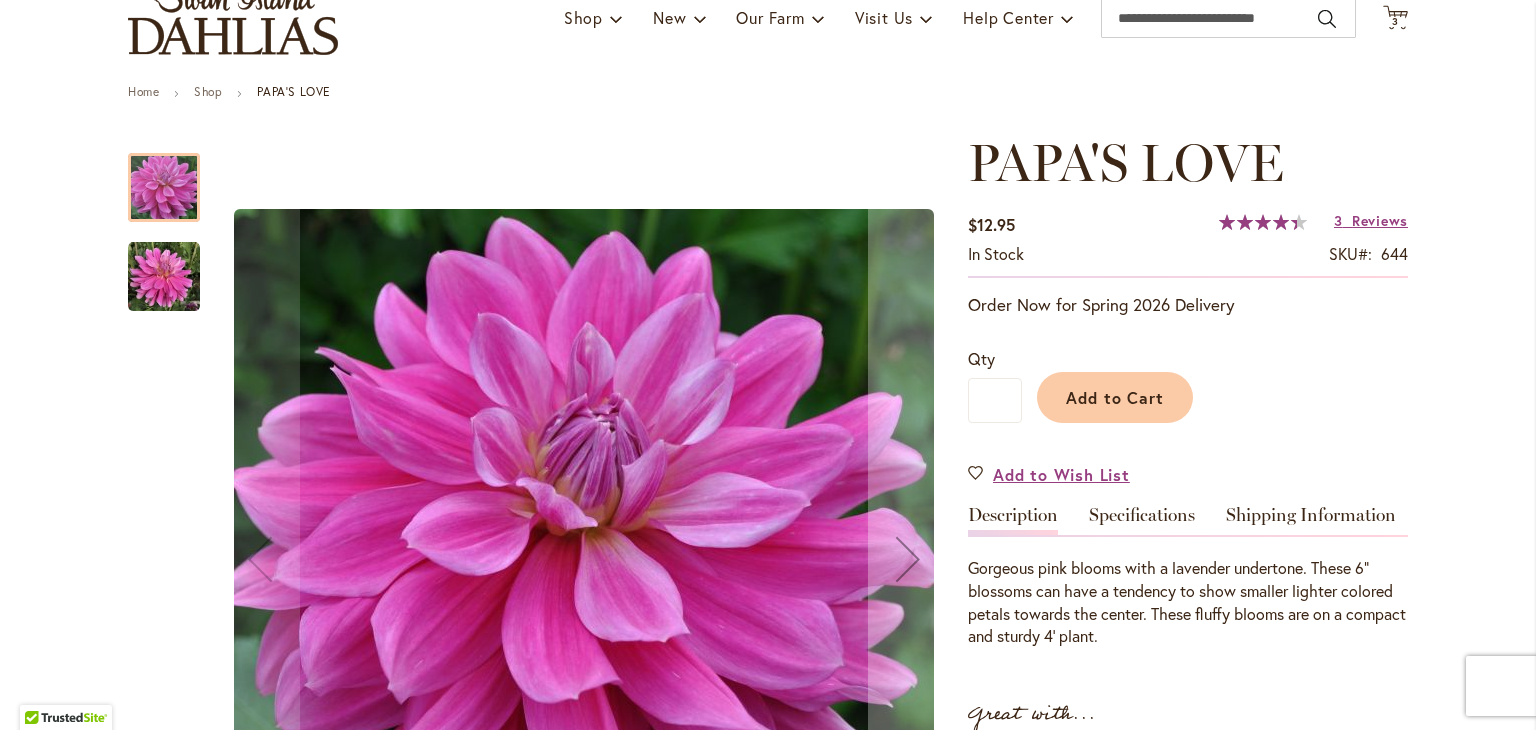 scroll, scrollTop: 0, scrollLeft: 0, axis: both 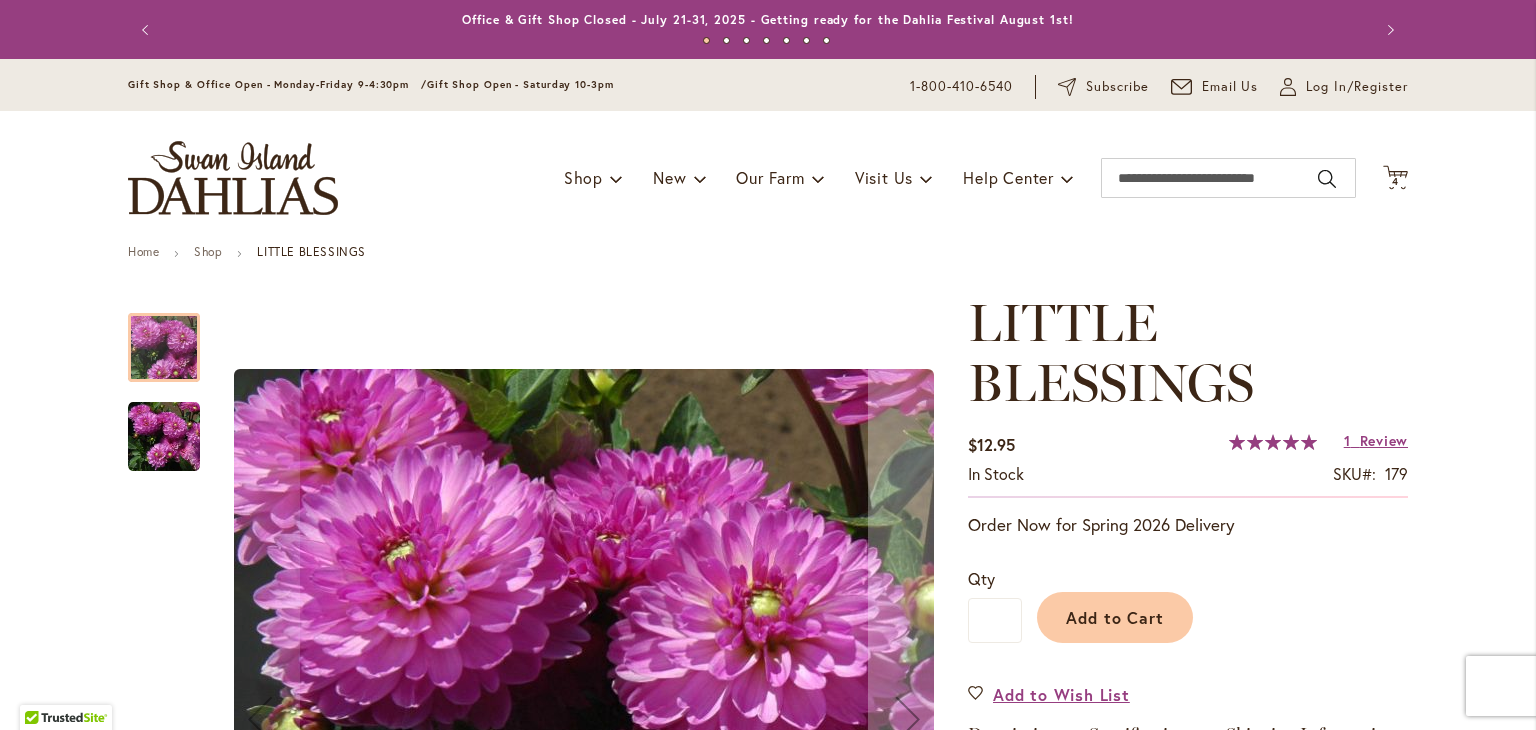click on "Skip to Content
Gift Shop & Office Open - Monday-Friday 9-4:30pm   /    Gift Shop Open - Saturday 10-3pm
1-800-410-6540
Subscribe
Email Us
My Account
Log In/Register
Toggle Nav
Shop
Dahlia Tubers
Collections
Fresh Cut Dahlias" at bounding box center [768, 1803] 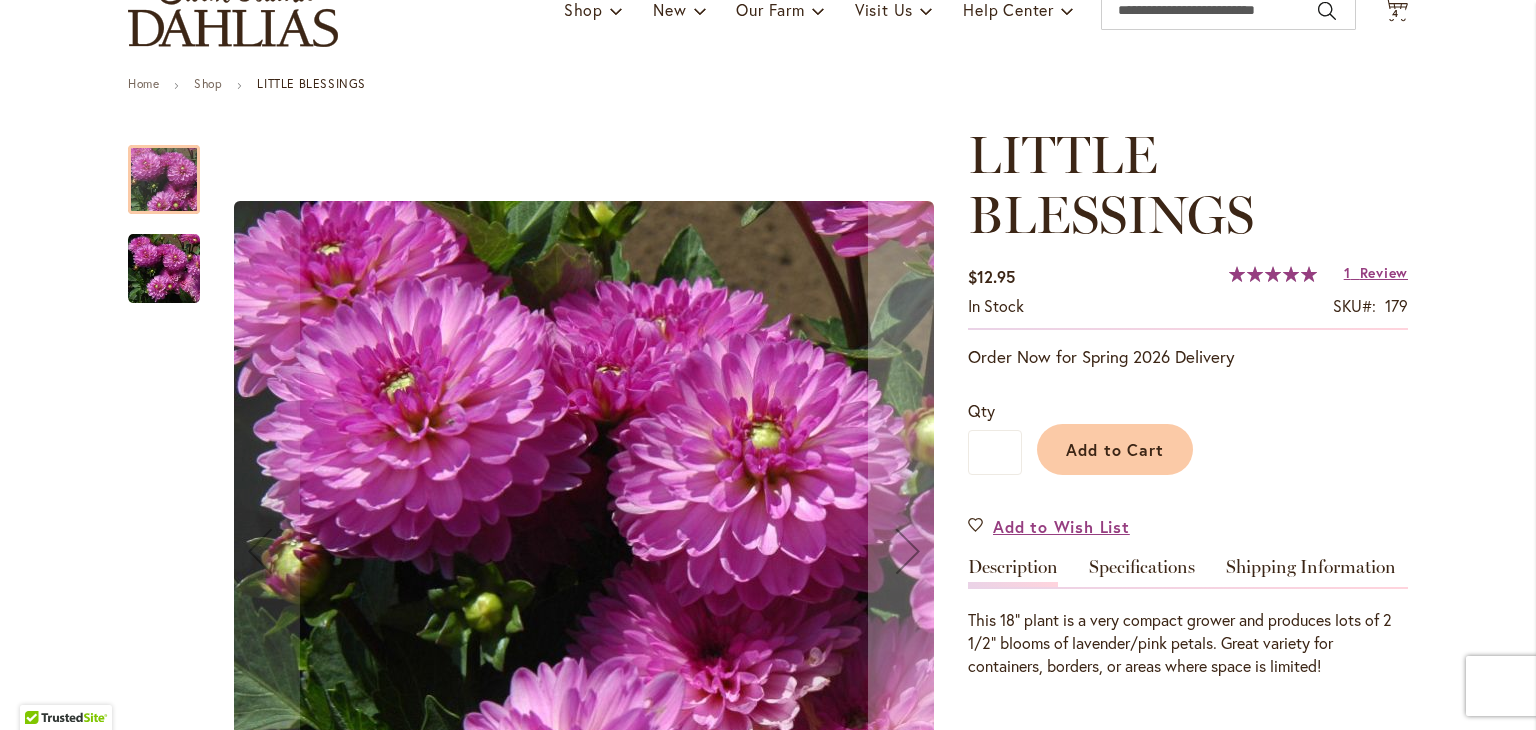 scroll, scrollTop: 160, scrollLeft: 0, axis: vertical 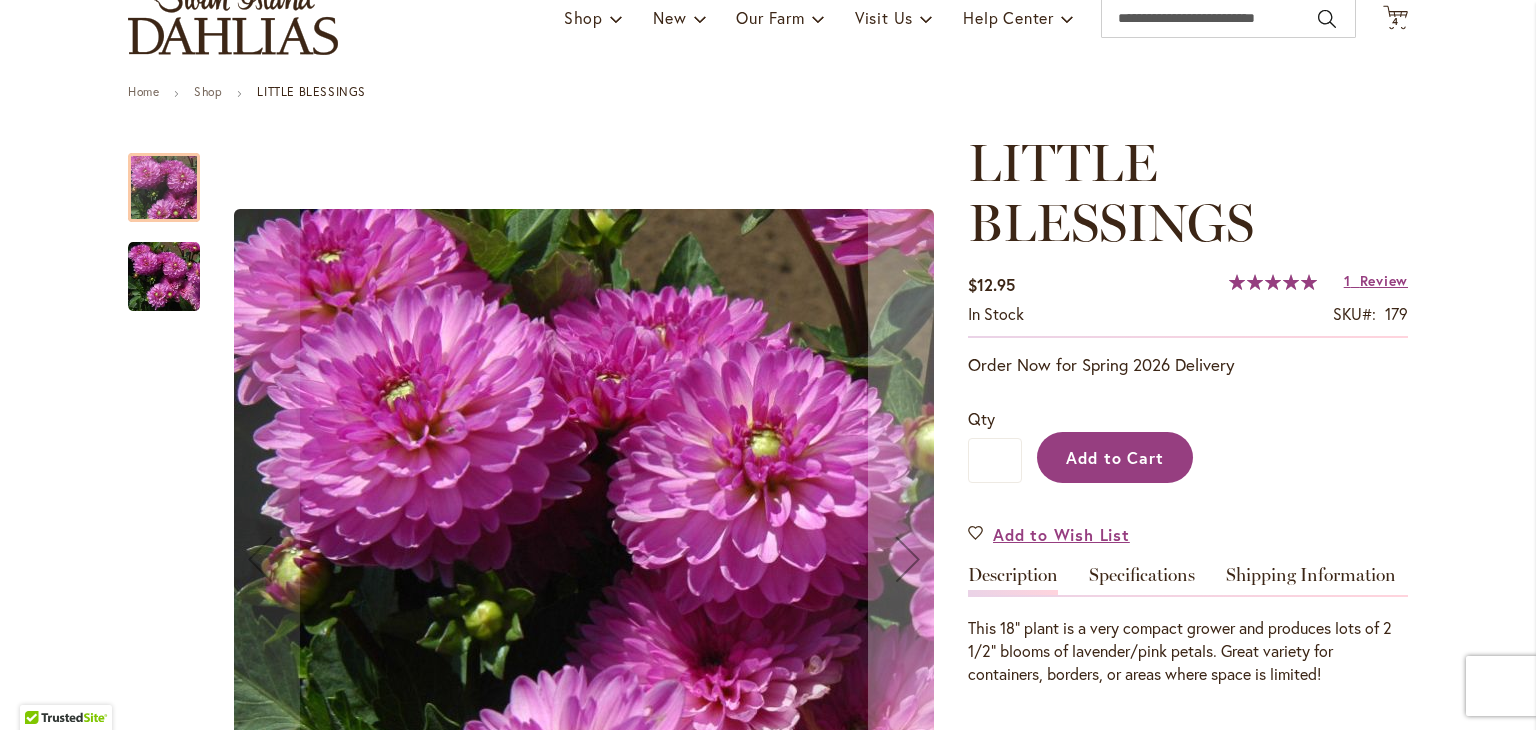 click on "Add to Cart" at bounding box center [1115, 457] 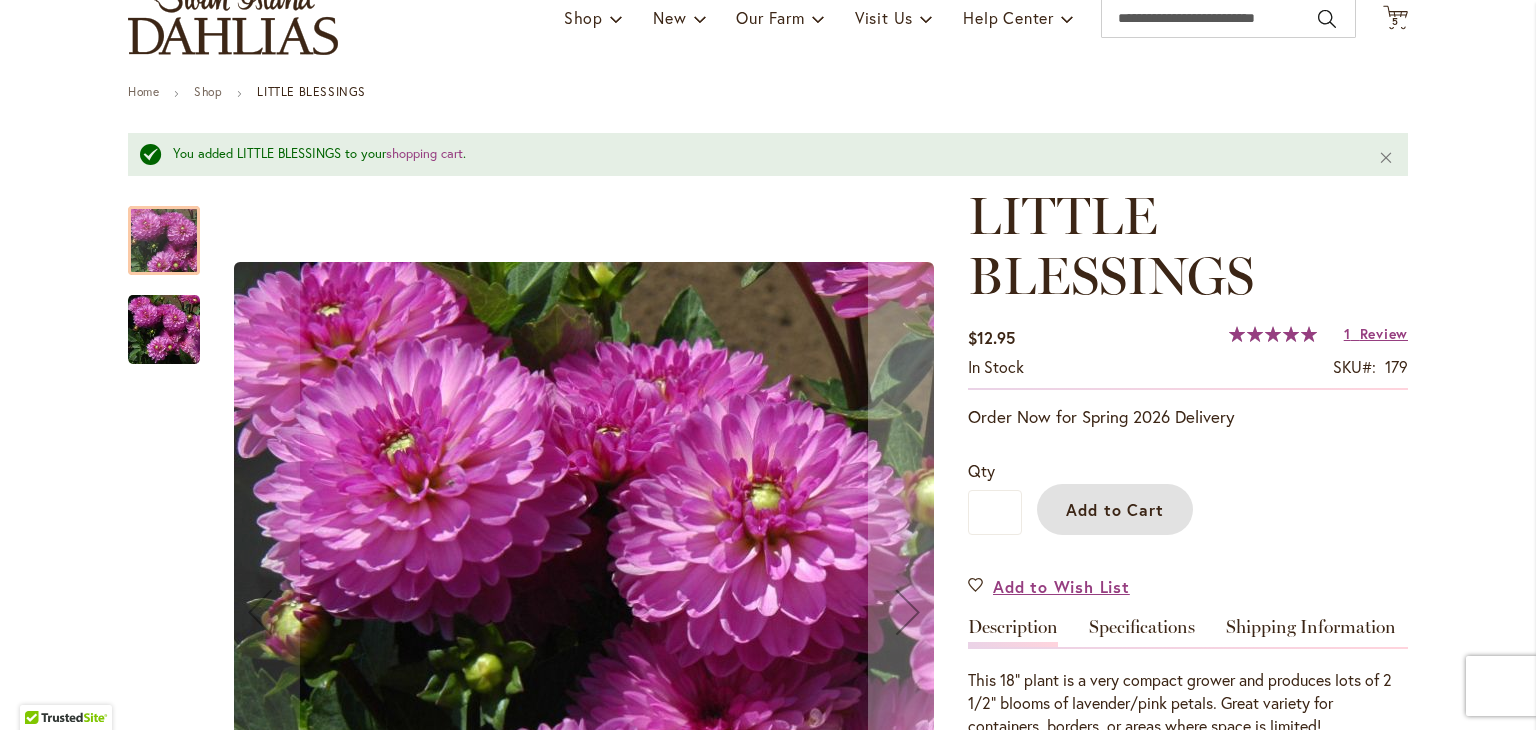 type 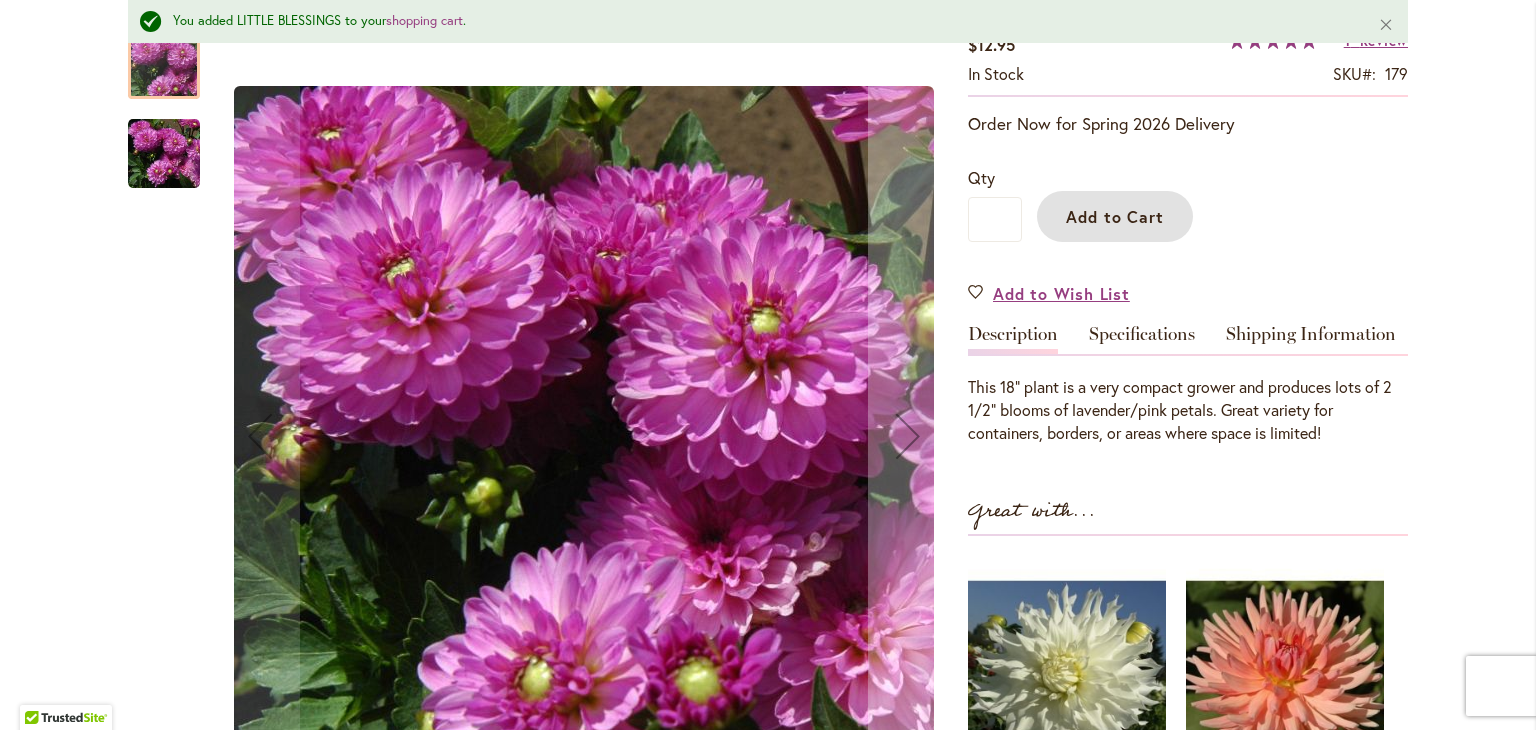scroll, scrollTop: 680, scrollLeft: 0, axis: vertical 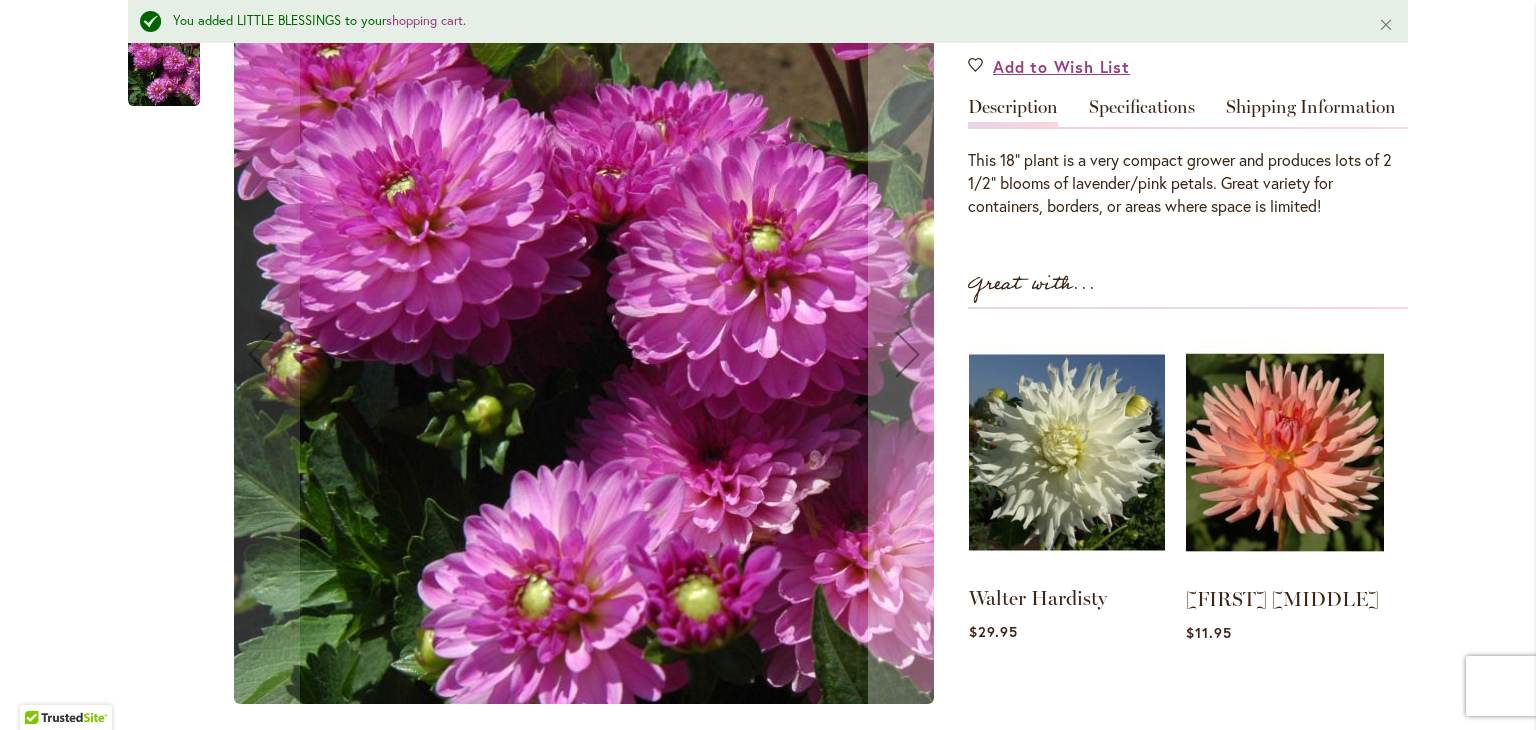 click at bounding box center [1067, 452] 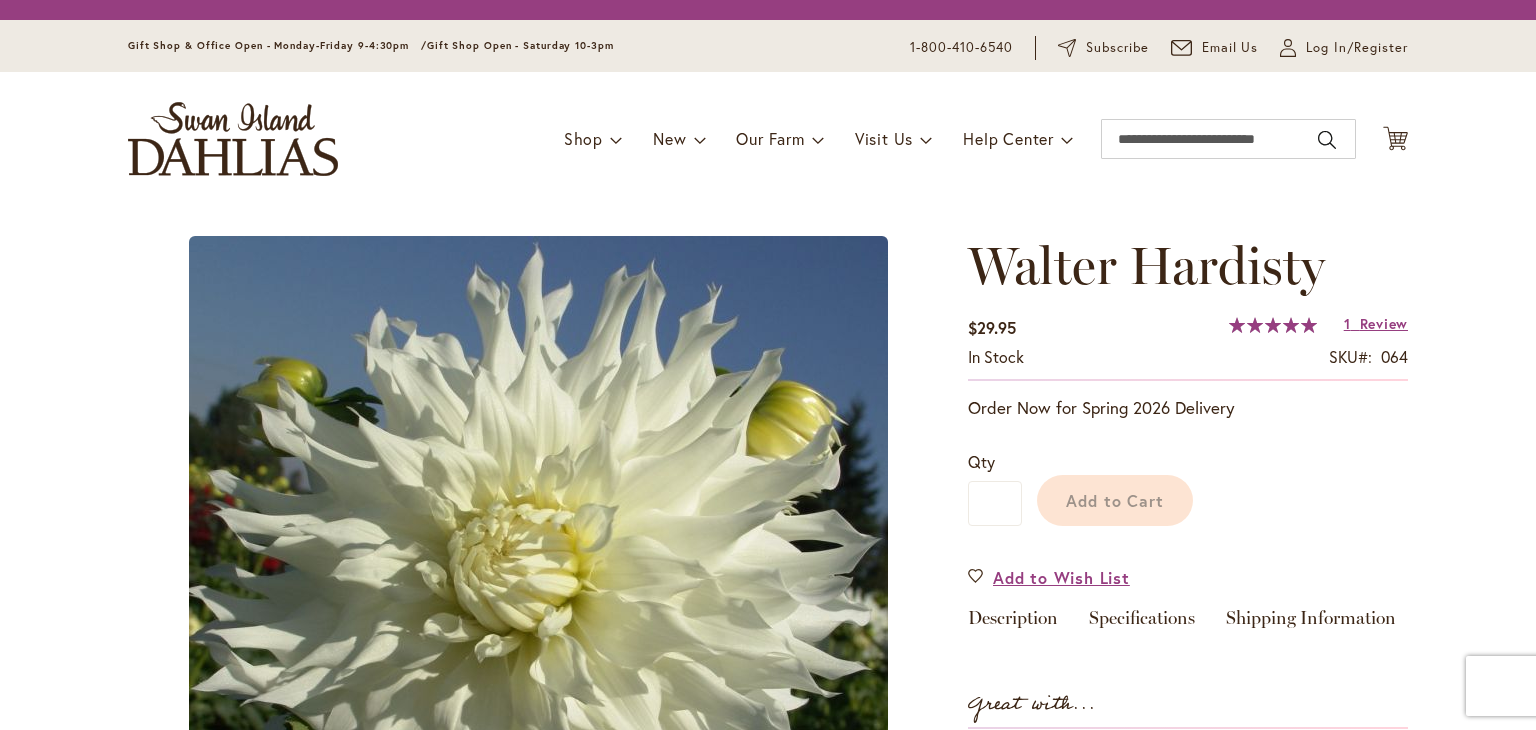 scroll, scrollTop: 0, scrollLeft: 0, axis: both 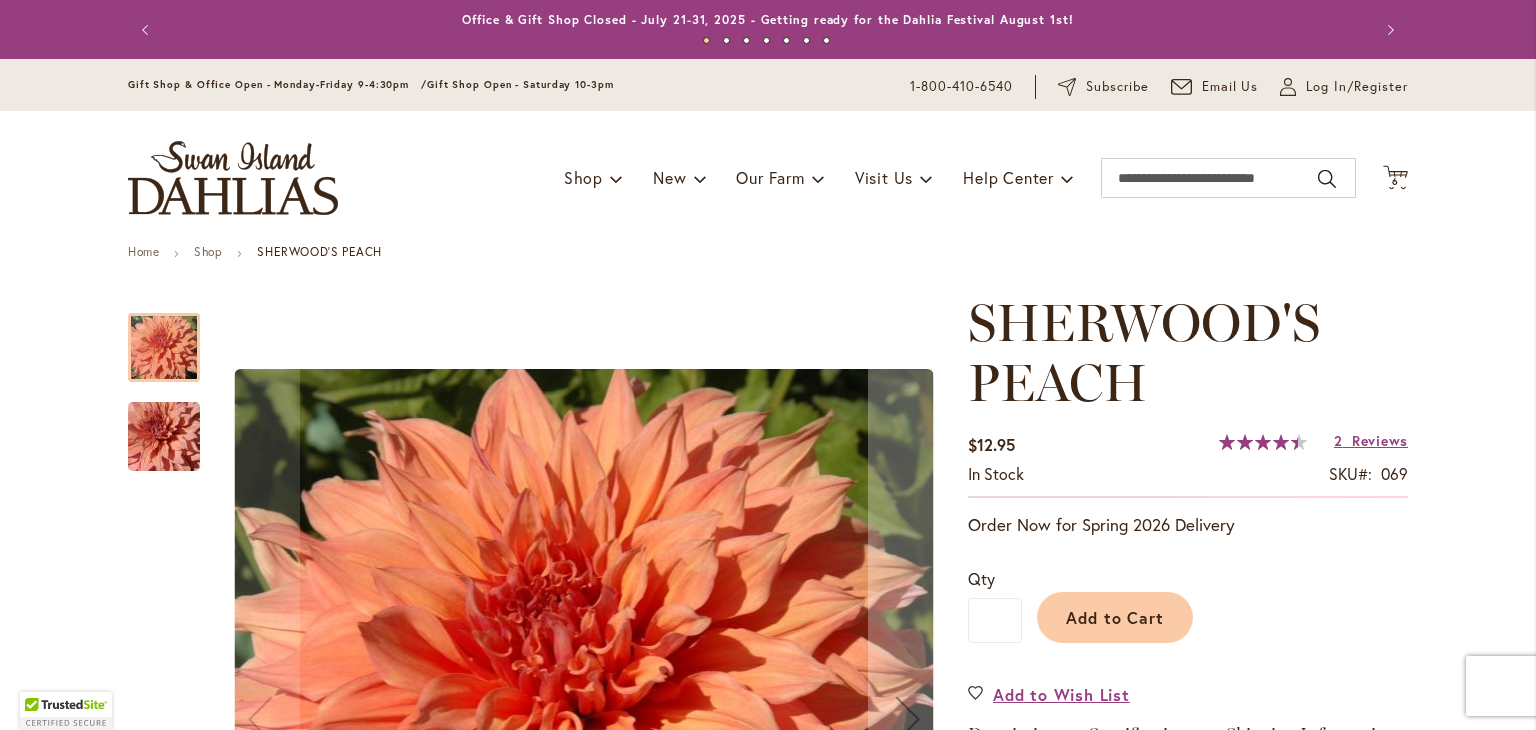 click on "Skip to Content
Gift Shop & Office Open - Monday-Friday 9-4:30pm   /    Gift Shop Open - Saturday 10-3pm
1-800-410-6540
Subscribe
Email Us
My Account
Log In/Register
Toggle Nav
Shop
Dahlia Tubers
Collections
Fresh Cut Dahlias" at bounding box center [768, 1965] 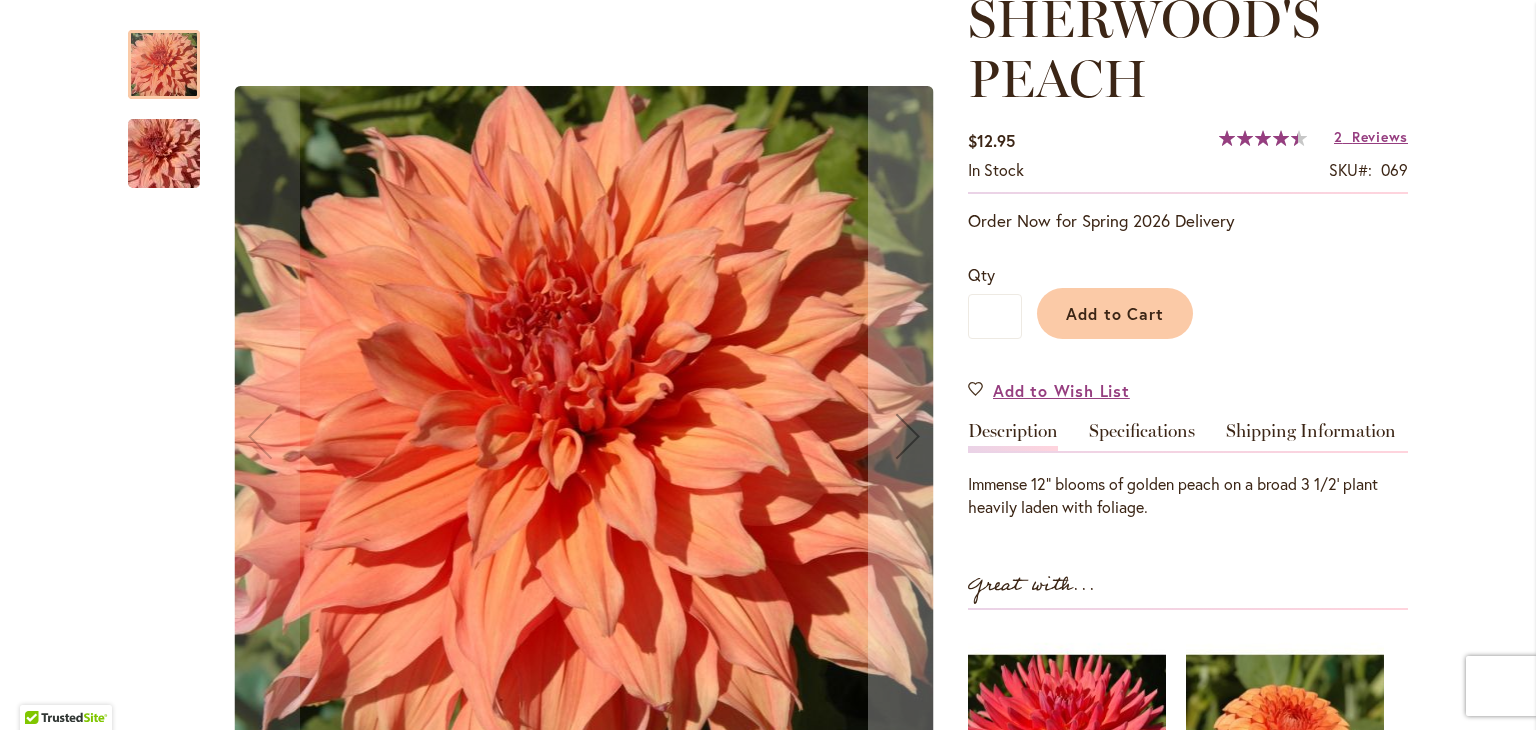 scroll, scrollTop: 280, scrollLeft: 0, axis: vertical 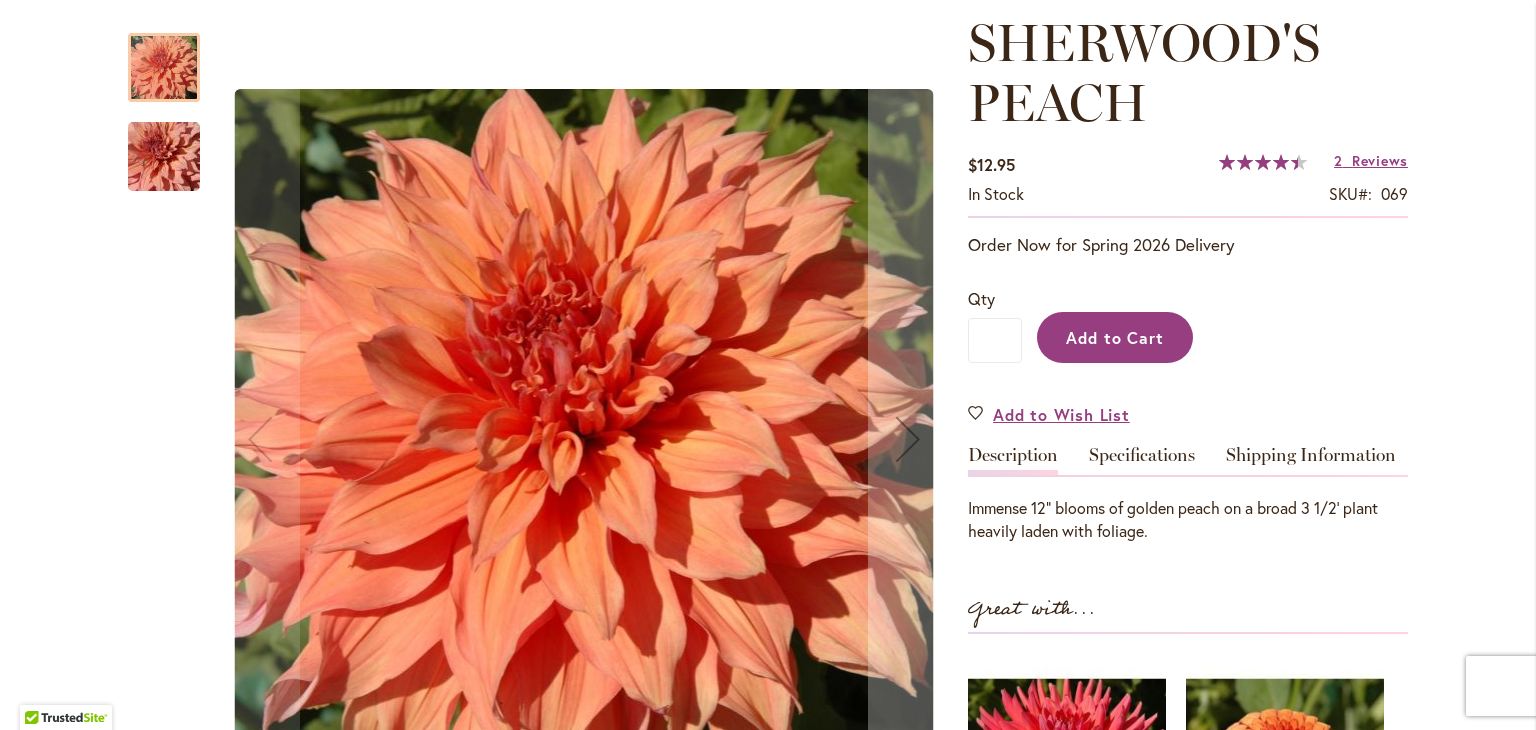 click on "Add to Cart" at bounding box center (1115, 337) 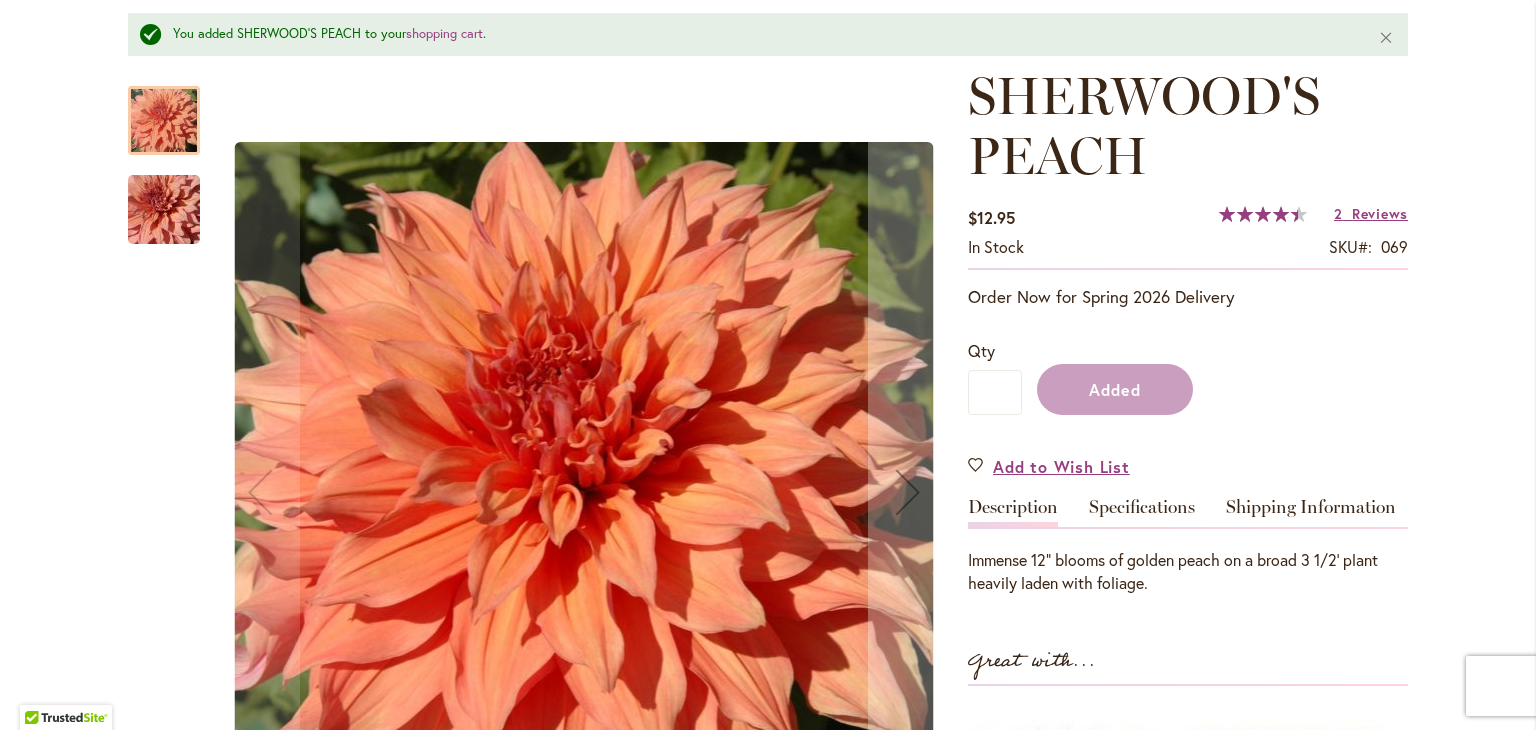 scroll, scrollTop: 332, scrollLeft: 0, axis: vertical 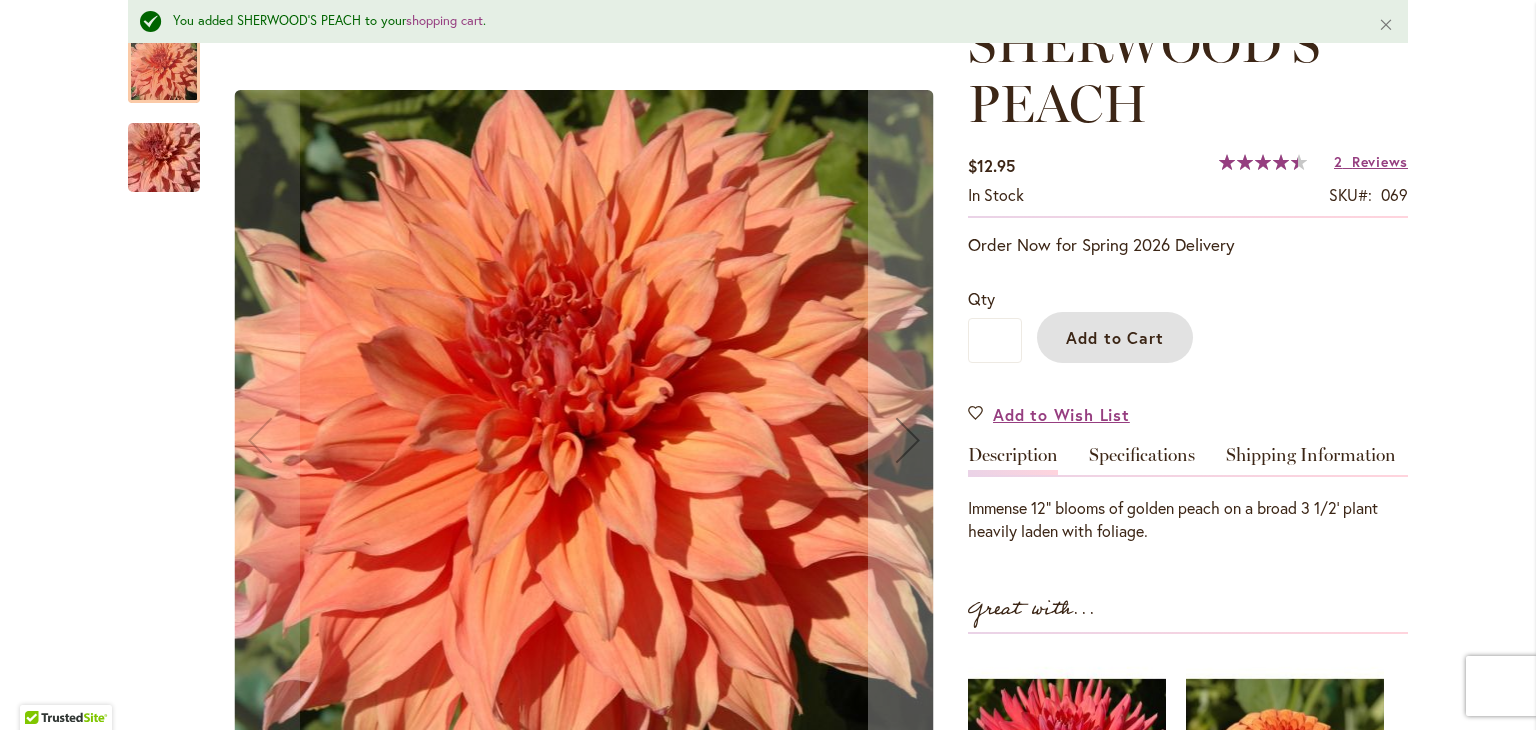 type 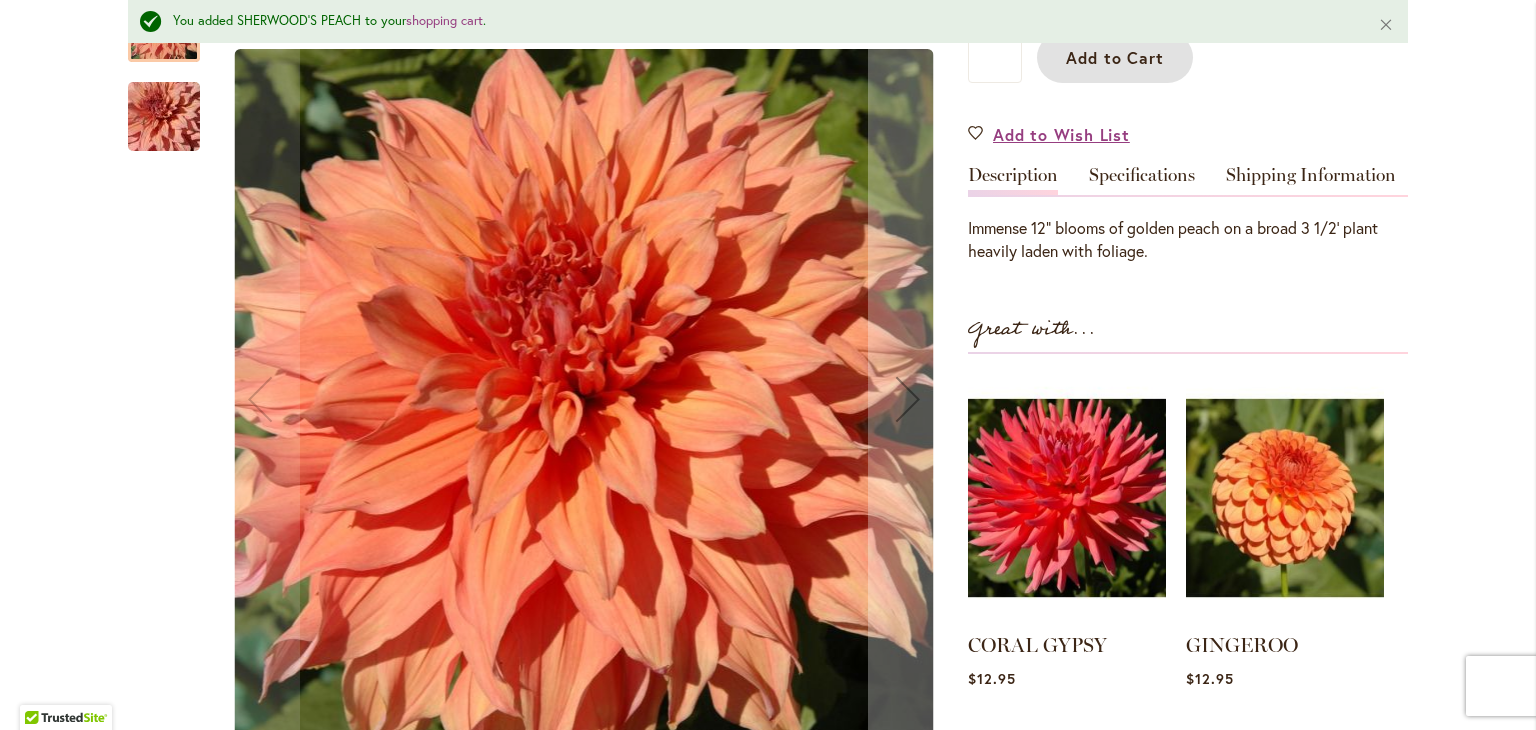 scroll, scrollTop: 412, scrollLeft: 0, axis: vertical 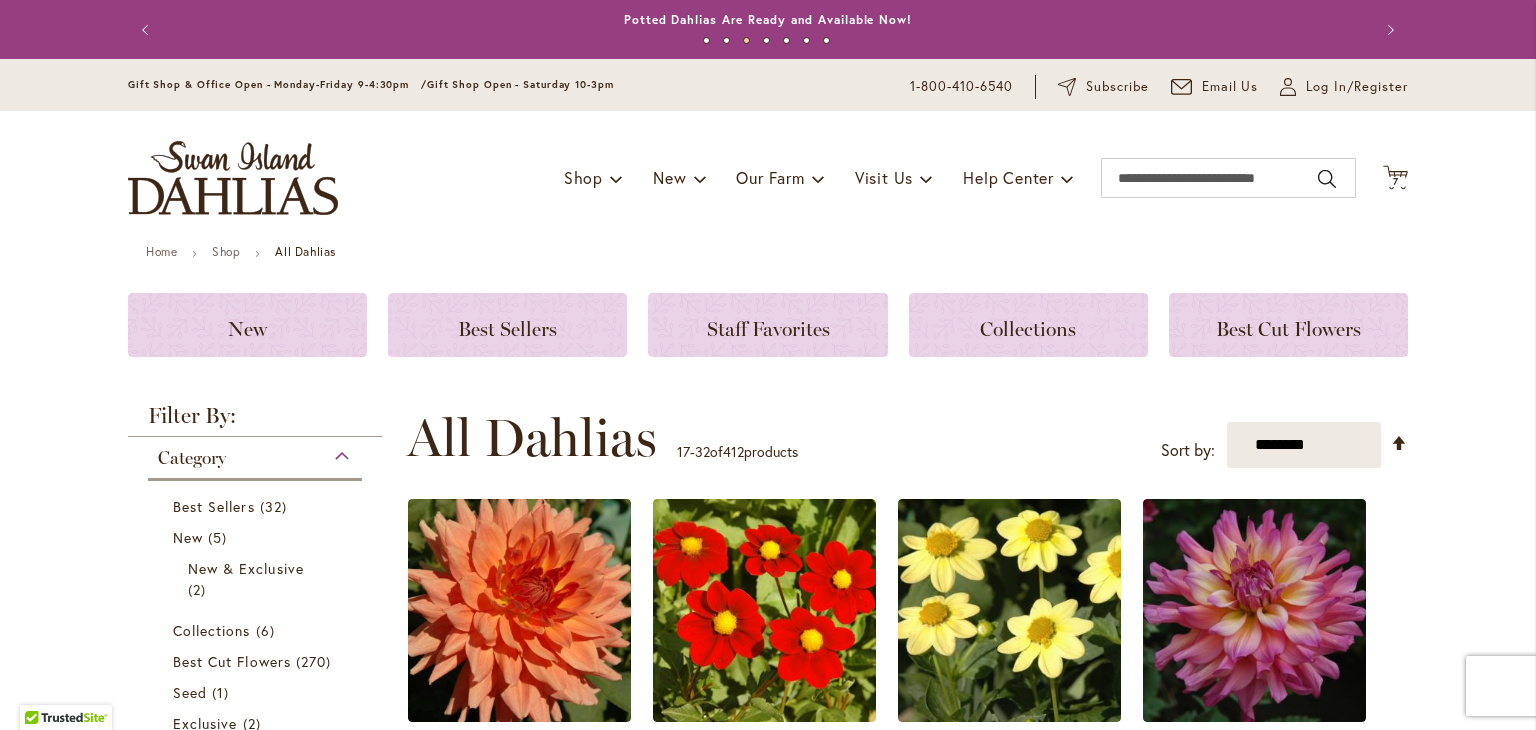 click on "Skip to Content
Gift Shop & Office Open - Monday-Friday 9-4:30pm   /    Gift Shop Open - Saturday 10-3pm
1-800-410-6540
Subscribe
Email Us
My Account
Log In/Register
Toggle Nav
Shop
Dahlia Tubers
Collections
Fresh Cut Dahlias" at bounding box center (768, 1641) 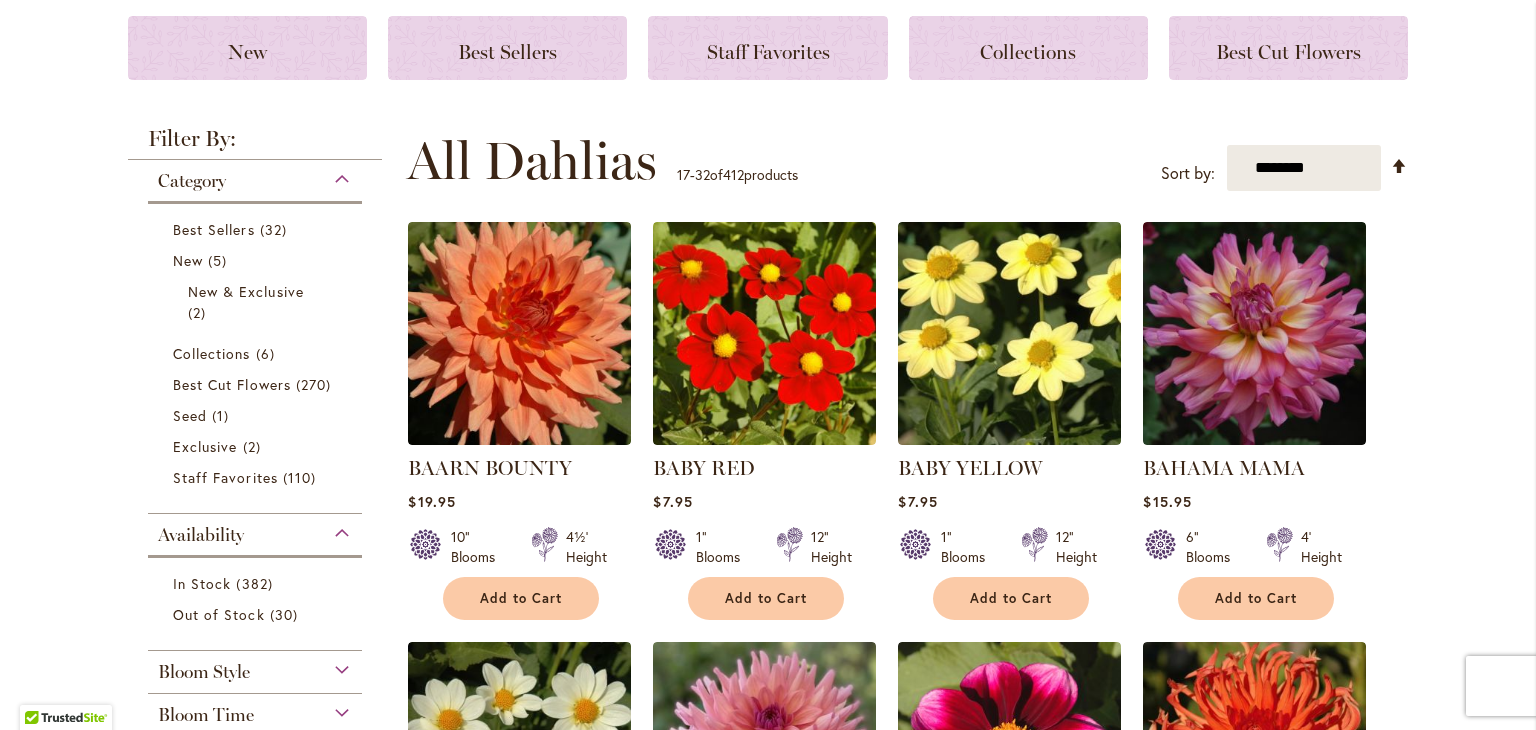 scroll, scrollTop: 280, scrollLeft: 0, axis: vertical 